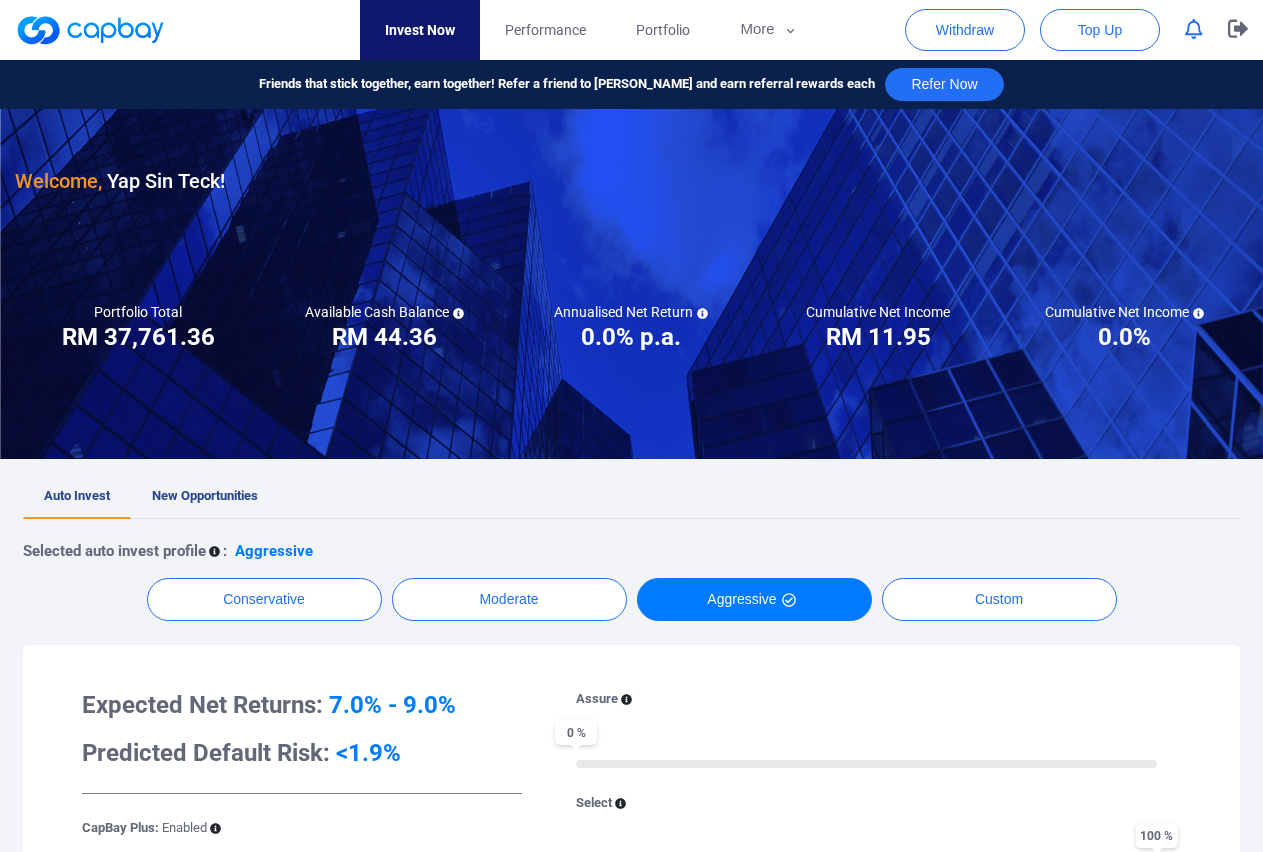 scroll, scrollTop: 0, scrollLeft: 0, axis: both 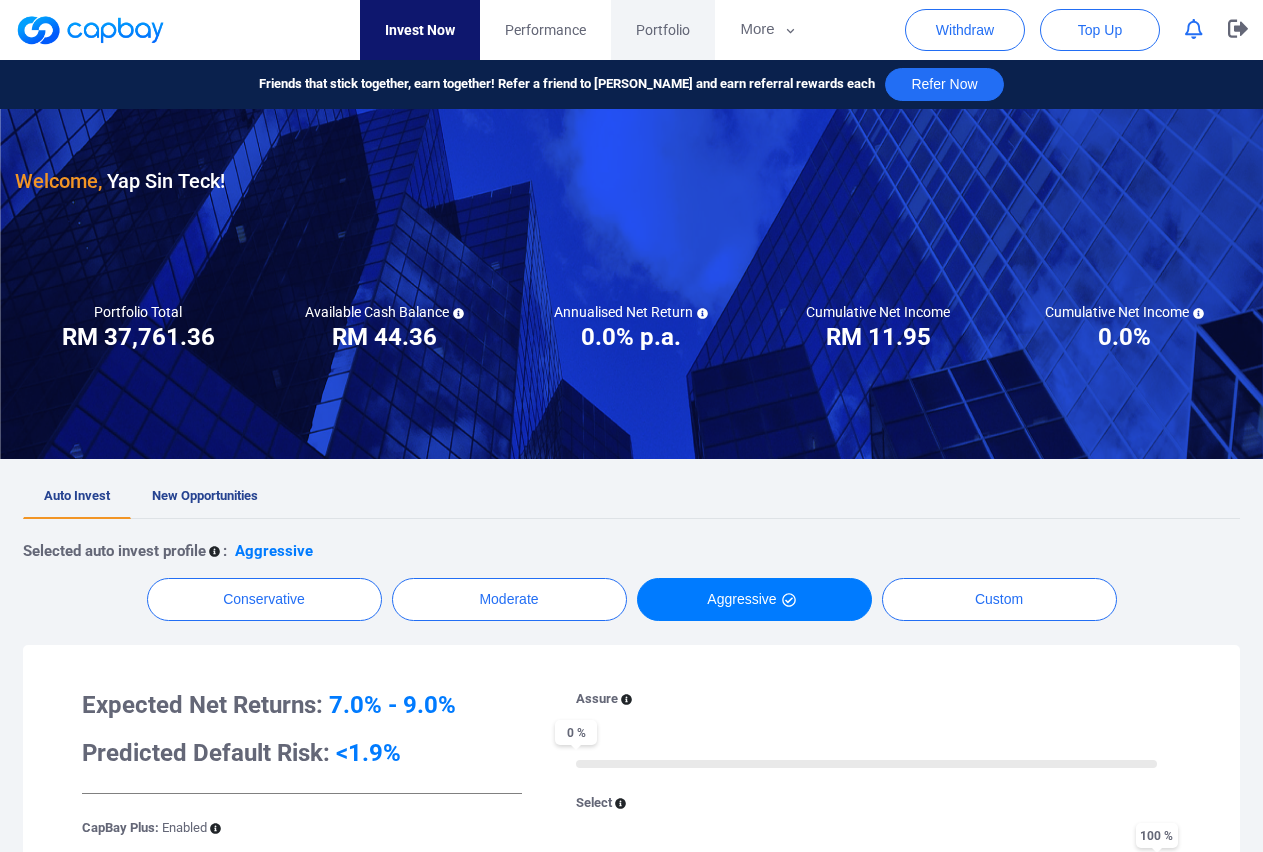 click on "Portfolio" at bounding box center (663, 30) 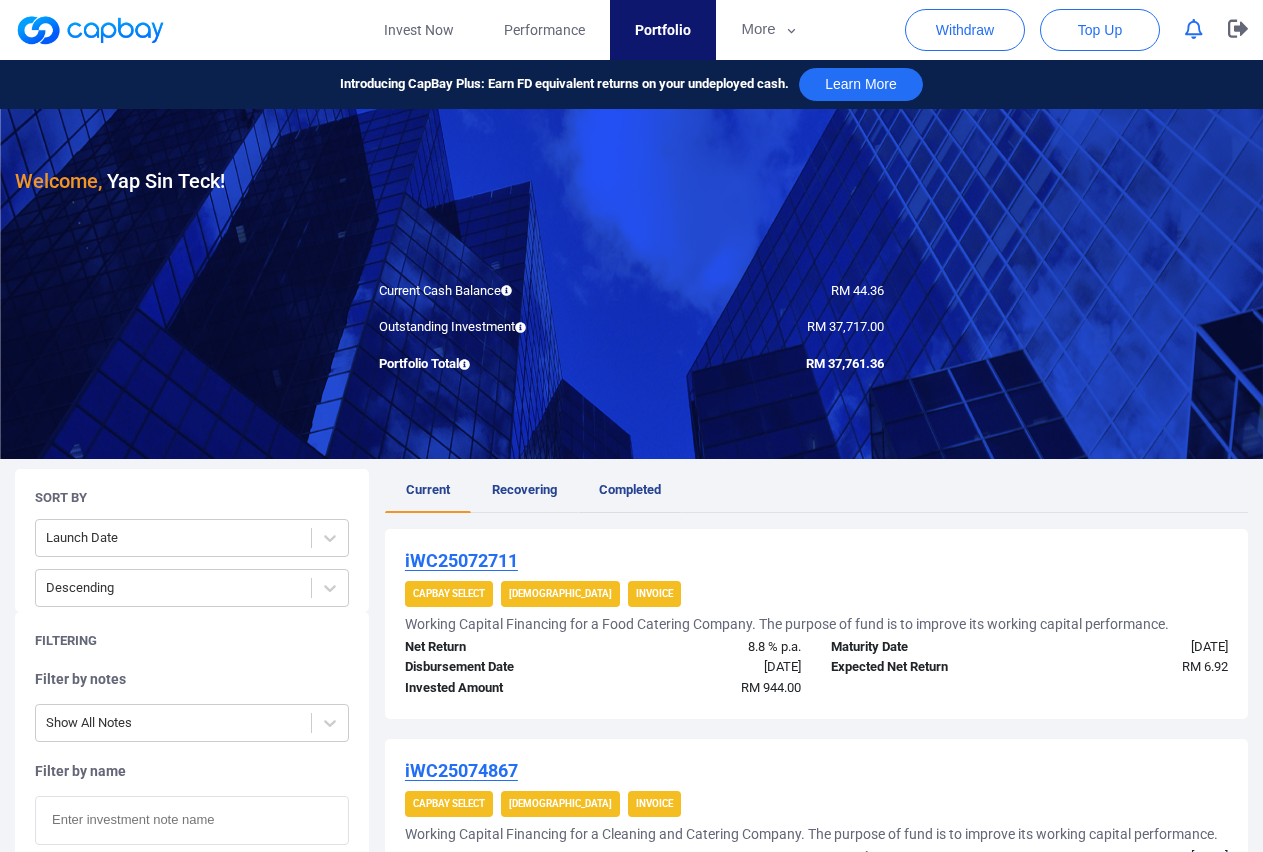 click on "Completed" at bounding box center [630, 489] 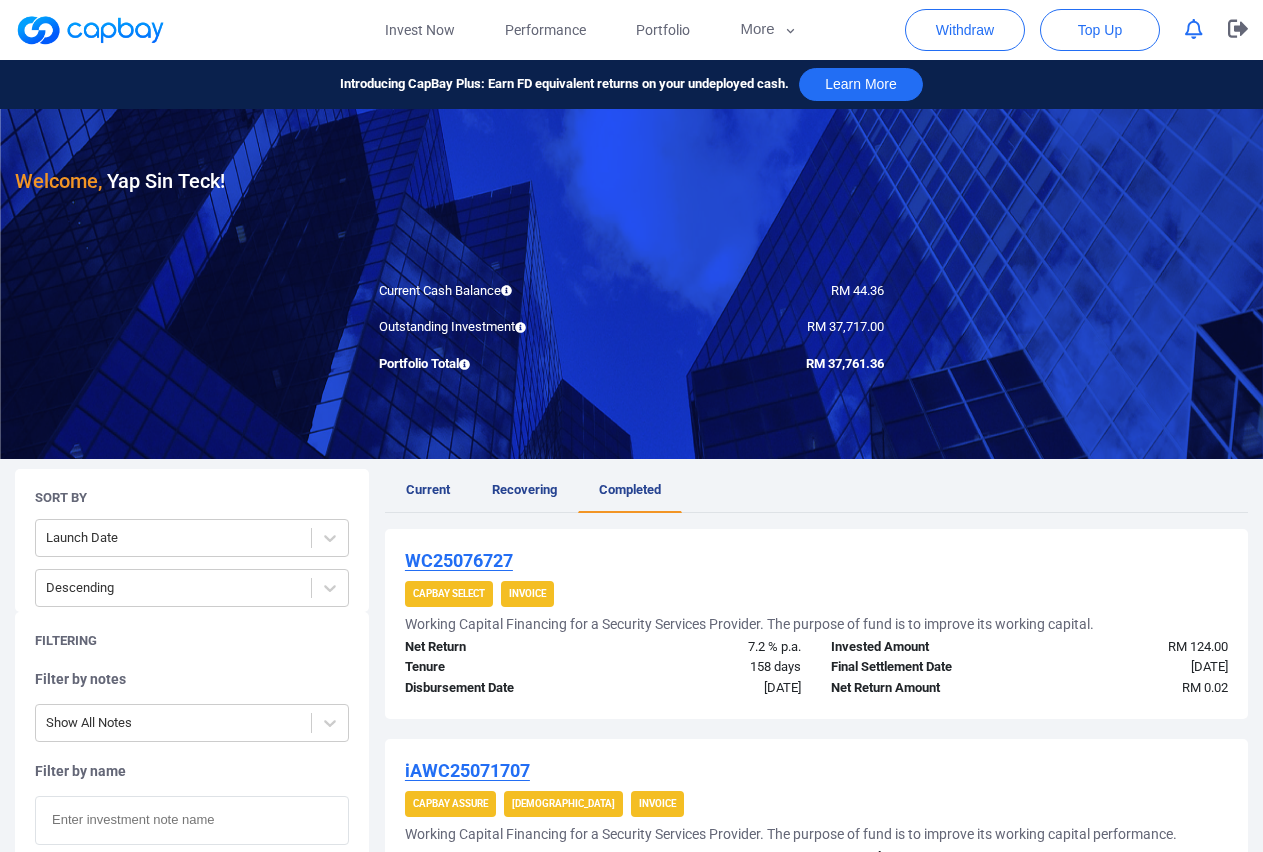 scroll, scrollTop: 306, scrollLeft: 0, axis: vertical 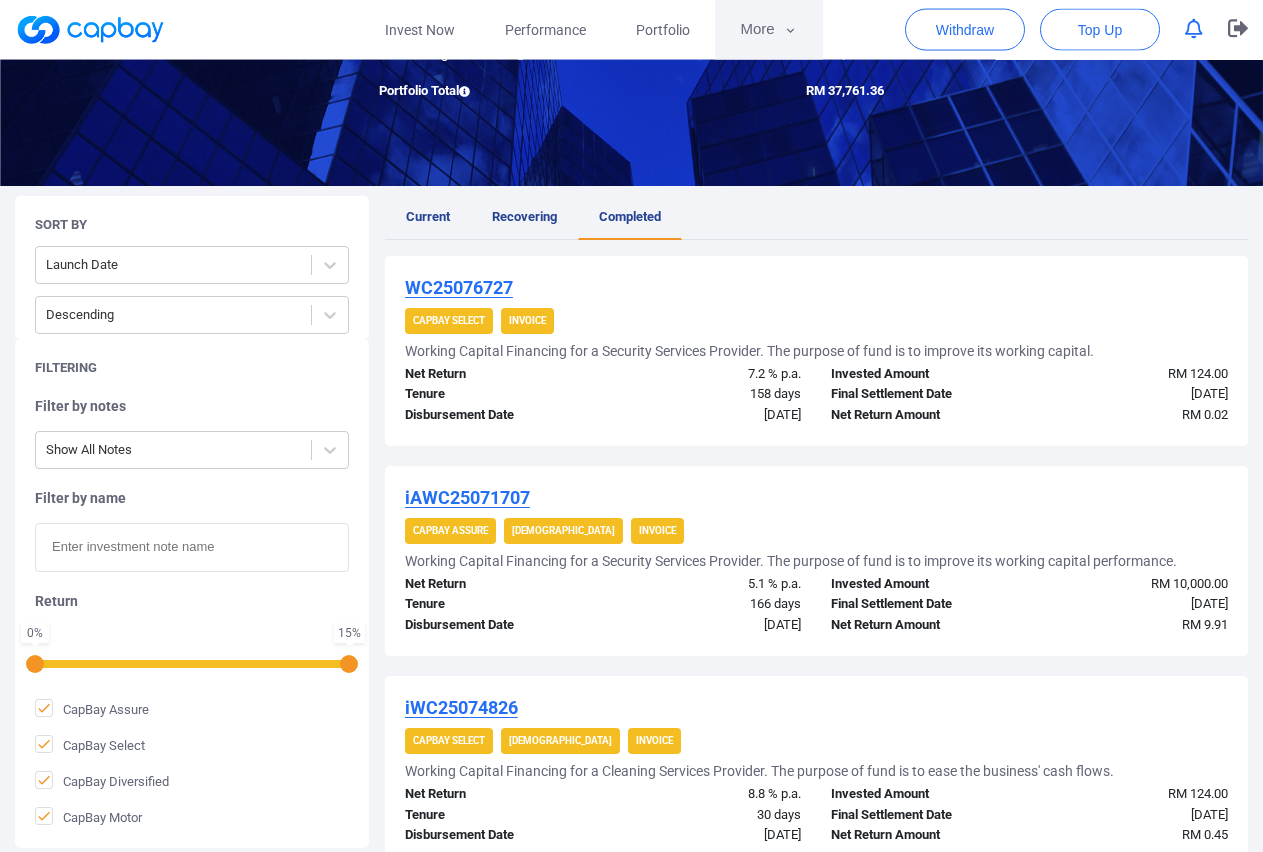 click 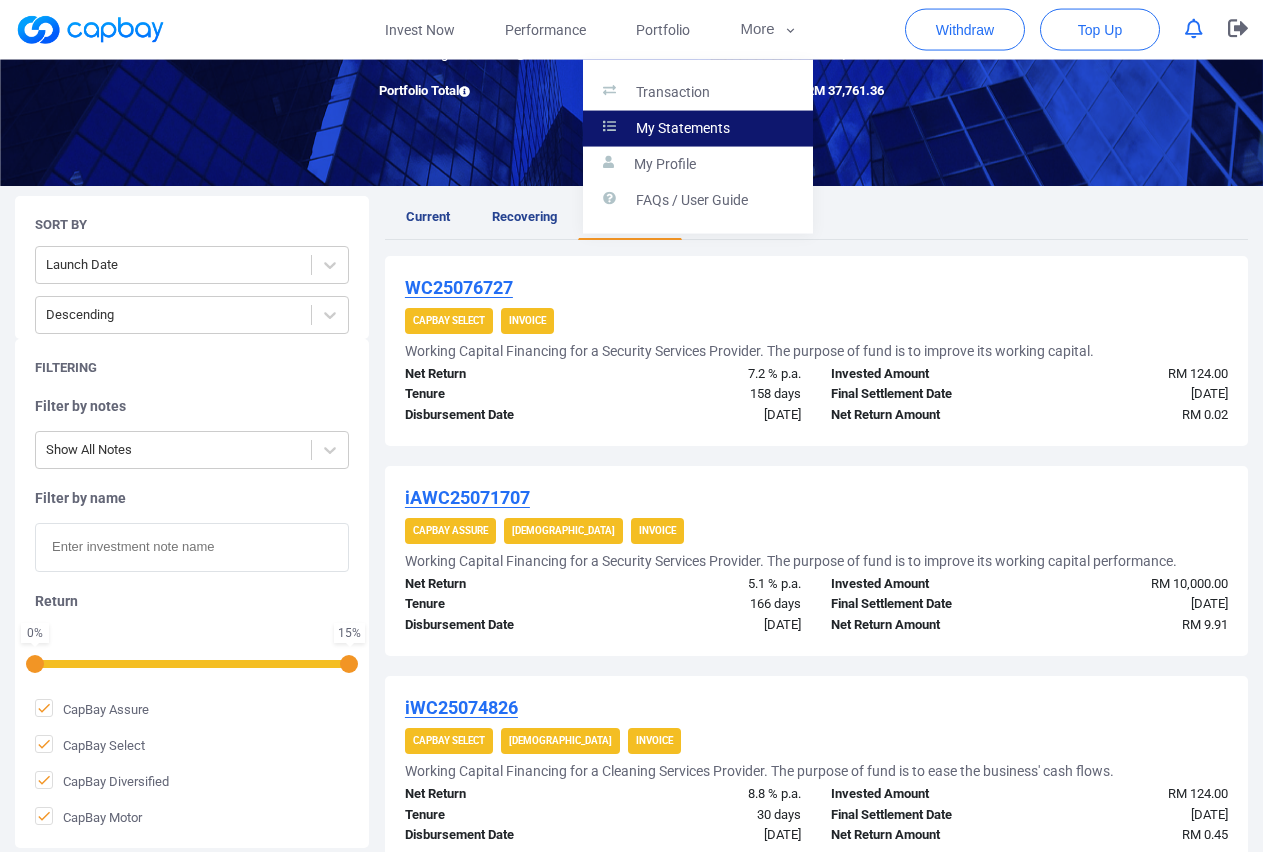 click on "My Statements" at bounding box center (683, 129) 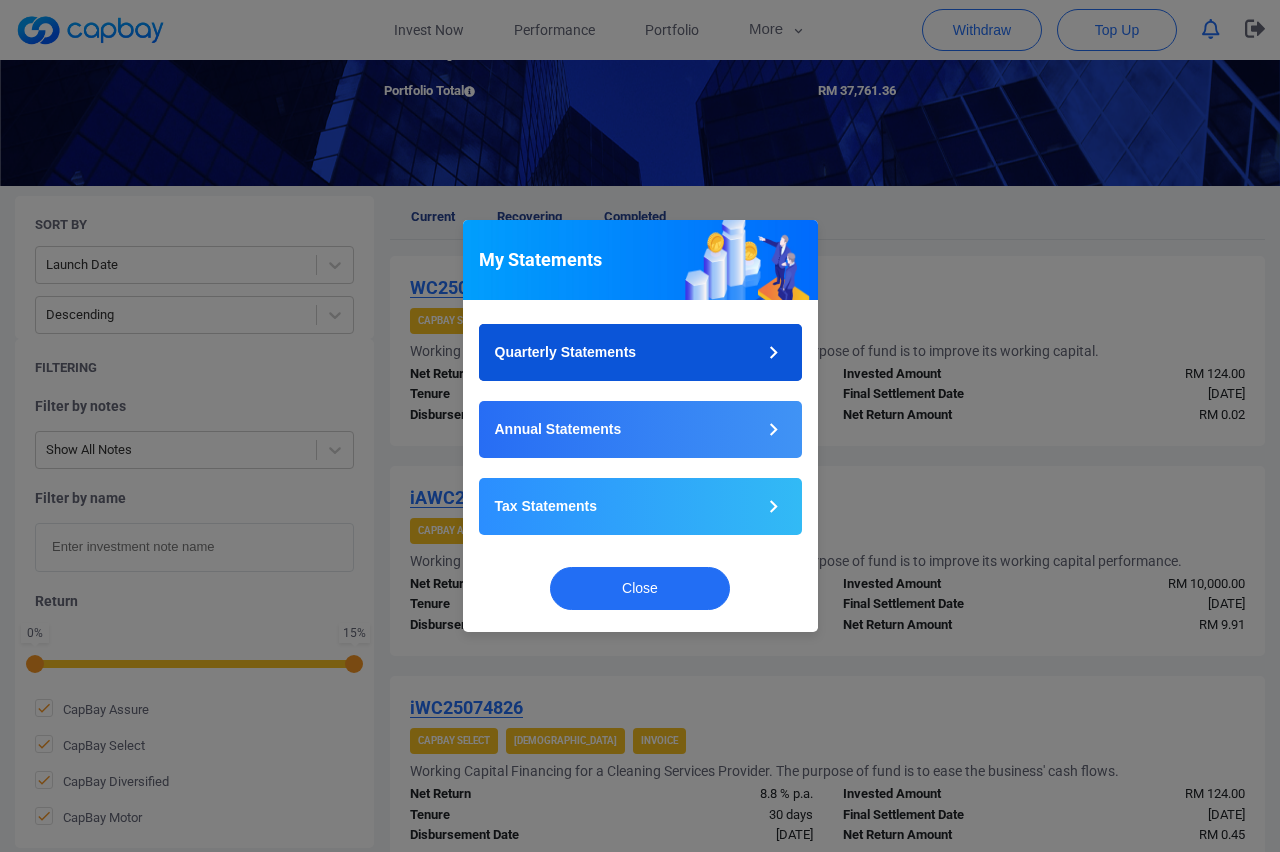 click on "Quarterly Statements" at bounding box center (640, 352) 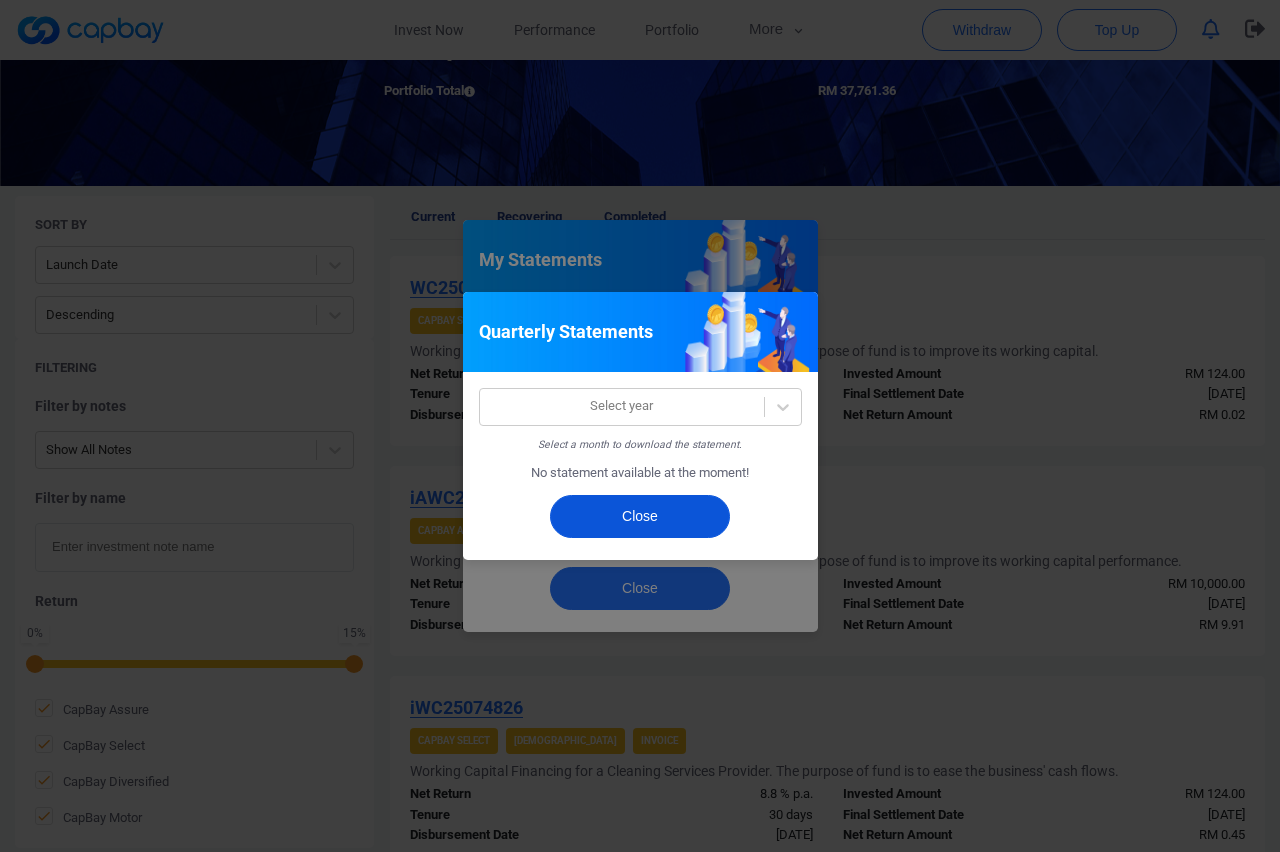 click on "Close" at bounding box center (640, 516) 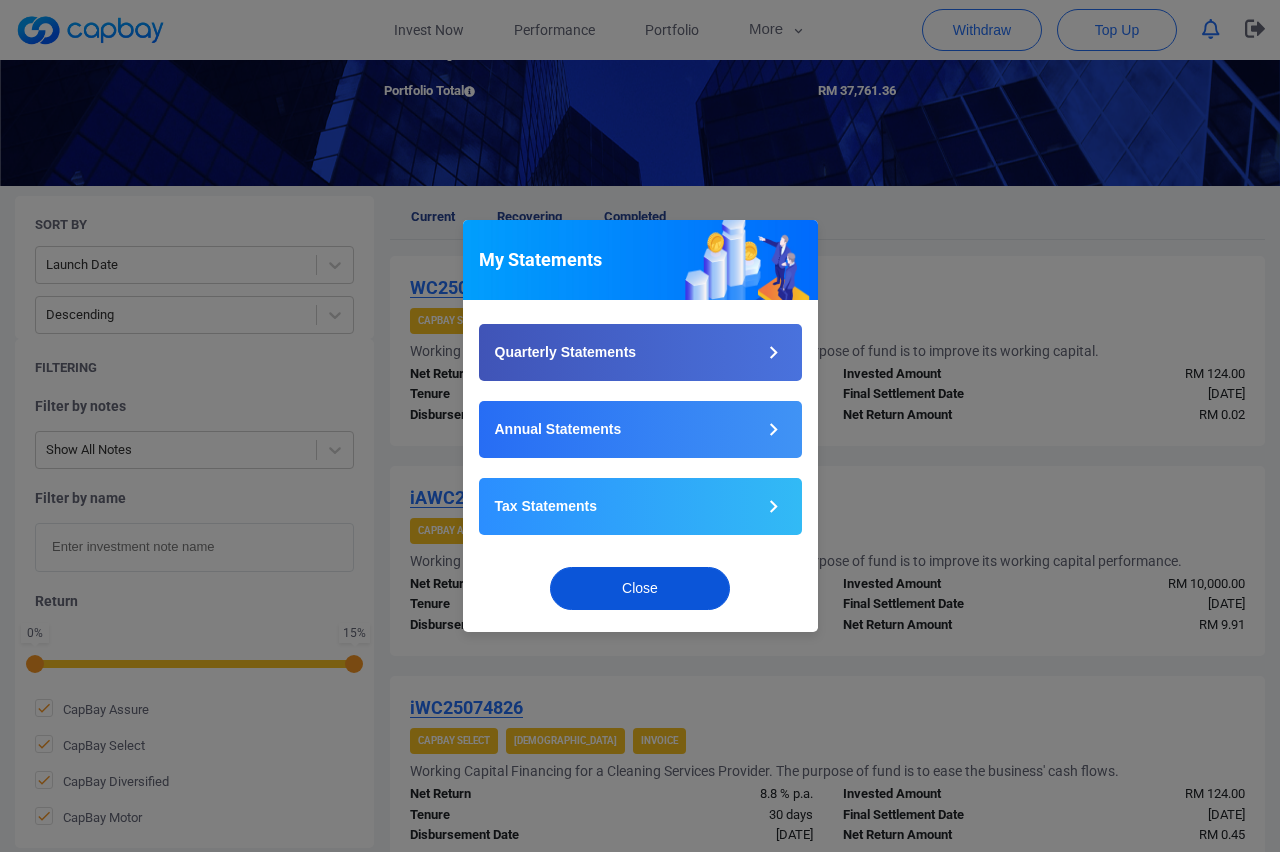 click on "Close" at bounding box center (640, 588) 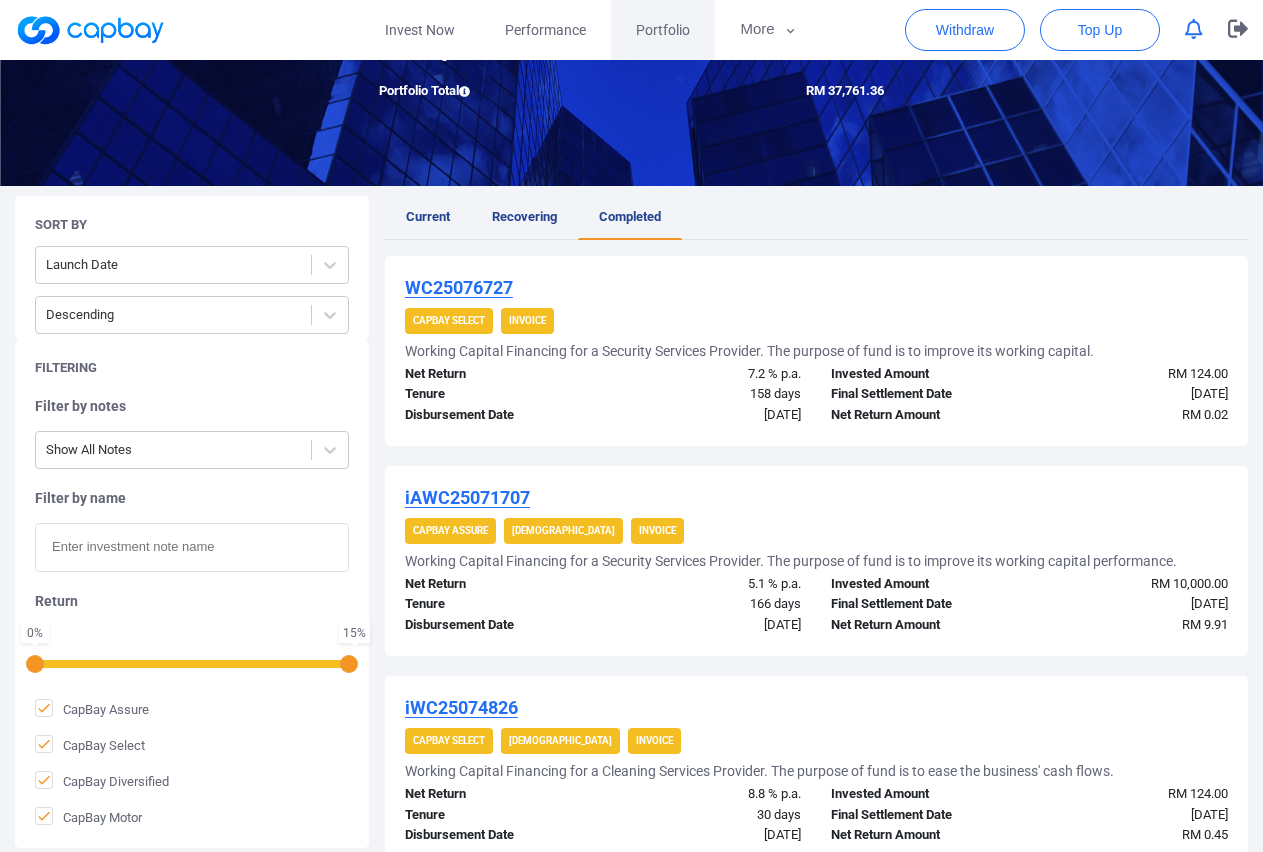 click on "Portfolio" at bounding box center (663, 30) 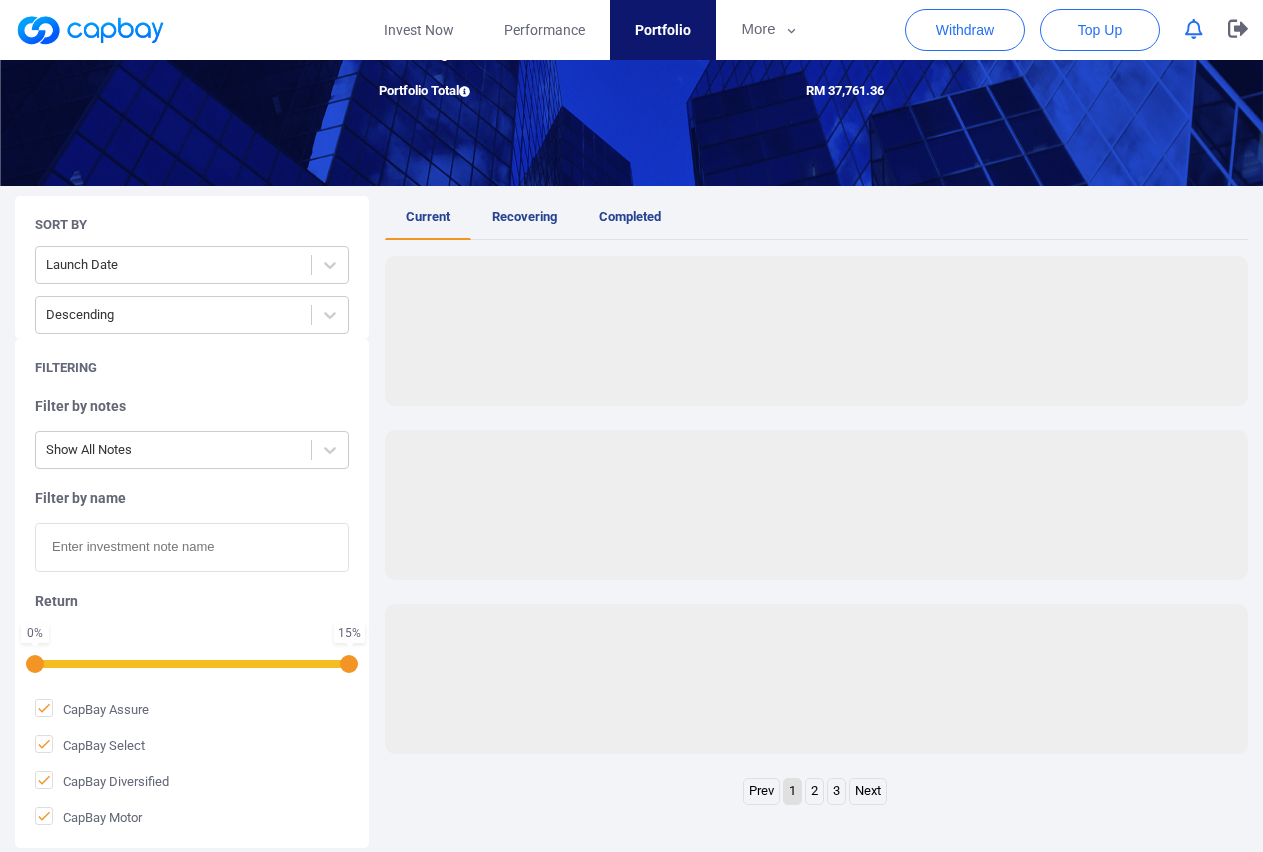 scroll, scrollTop: 0, scrollLeft: 0, axis: both 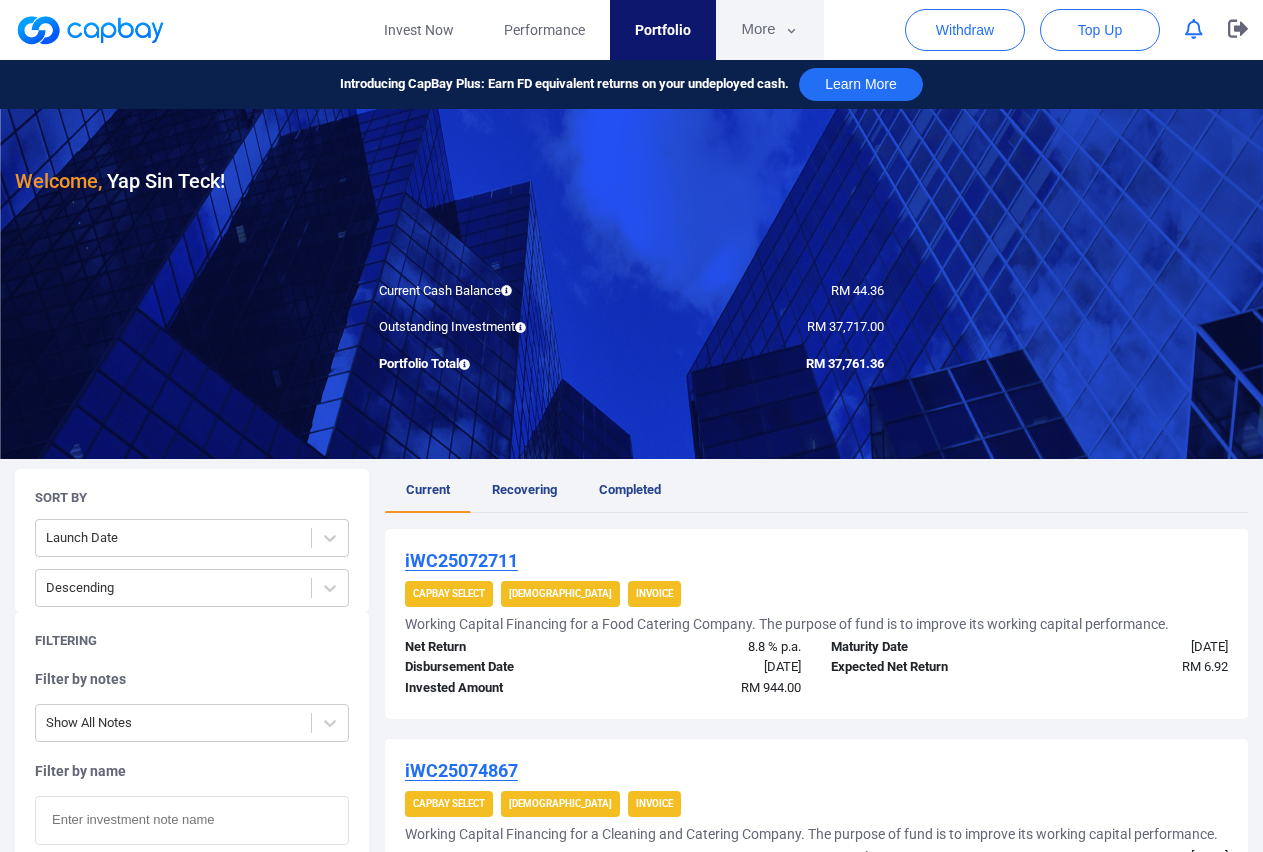 click 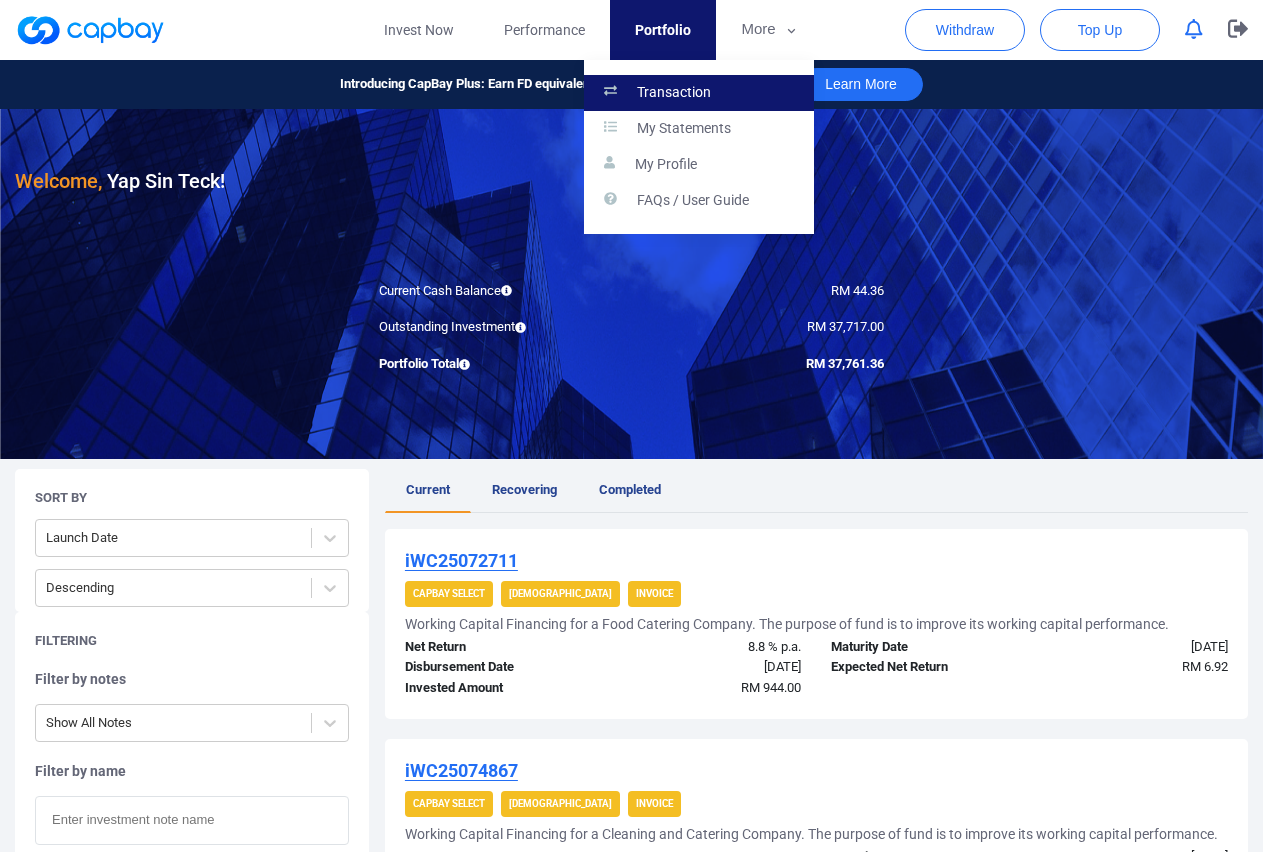 click on "Transaction" at bounding box center (674, 93) 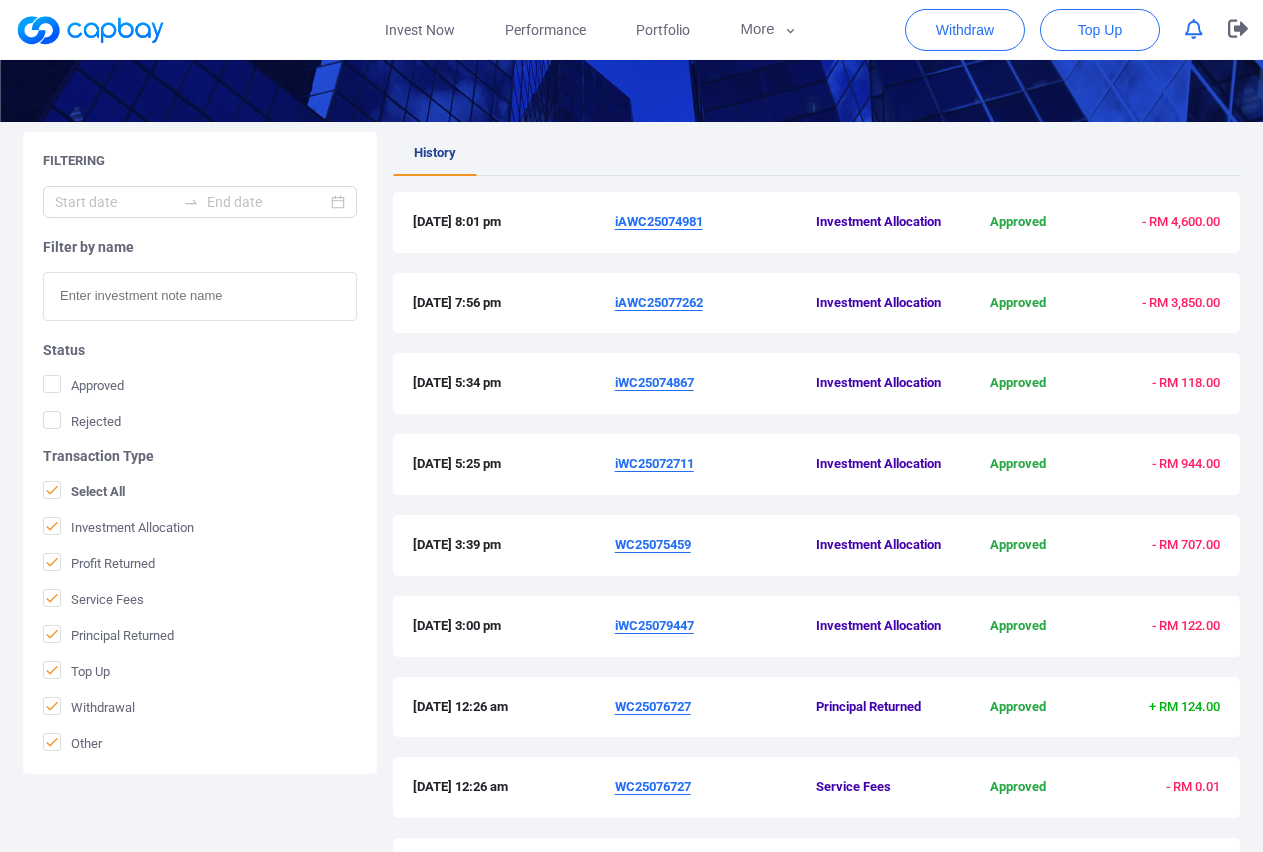 scroll, scrollTop: 306, scrollLeft: 0, axis: vertical 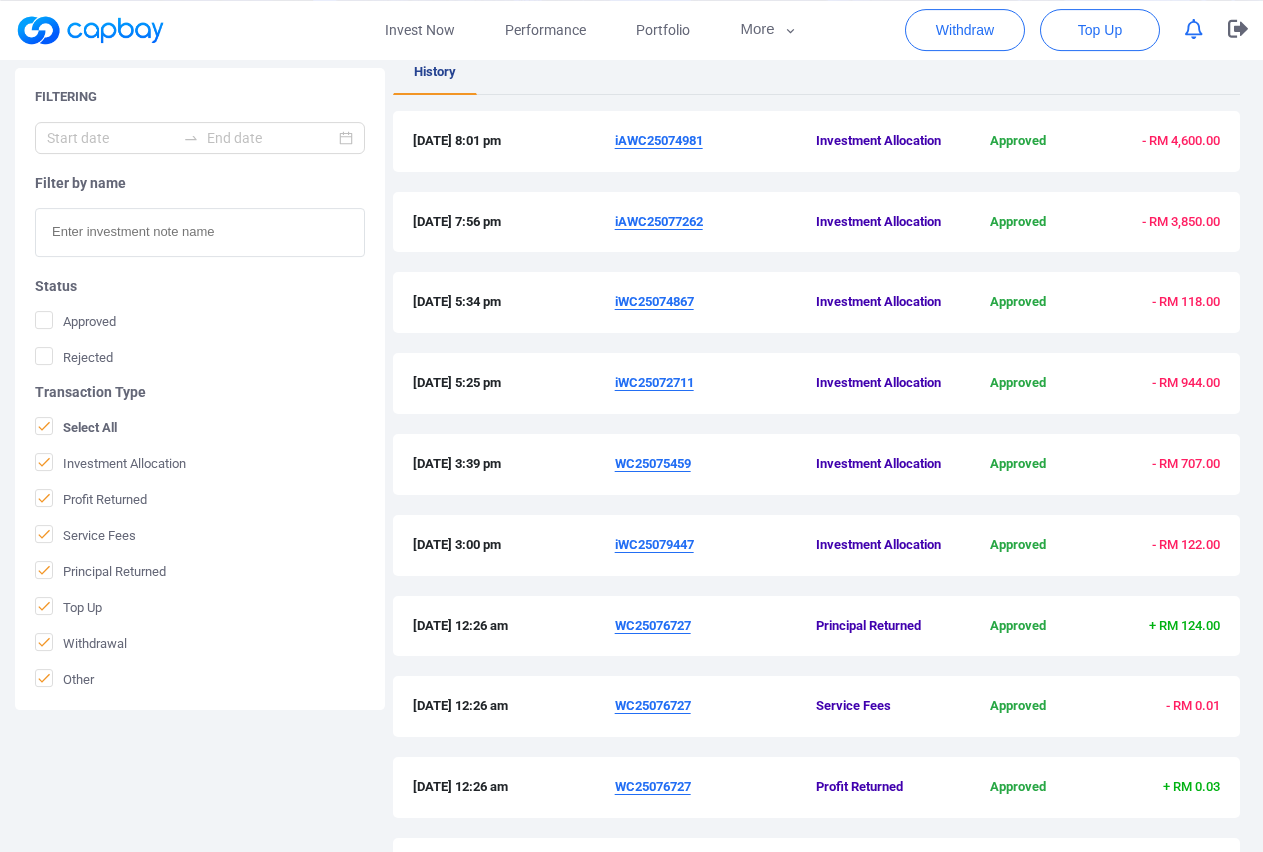 drag, startPoint x: 597, startPoint y: 220, endPoint x: 742, endPoint y: 222, distance: 145.0138 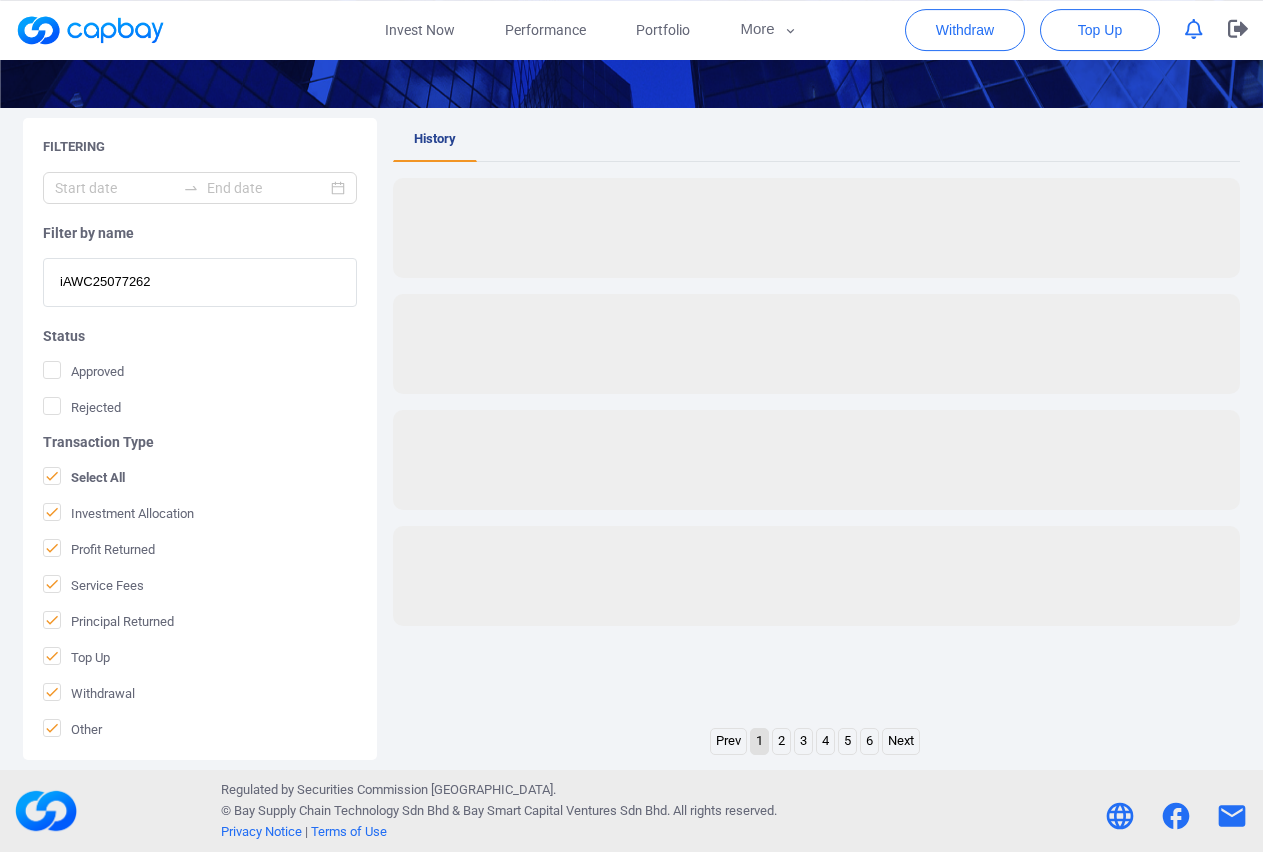scroll, scrollTop: 303, scrollLeft: 0, axis: vertical 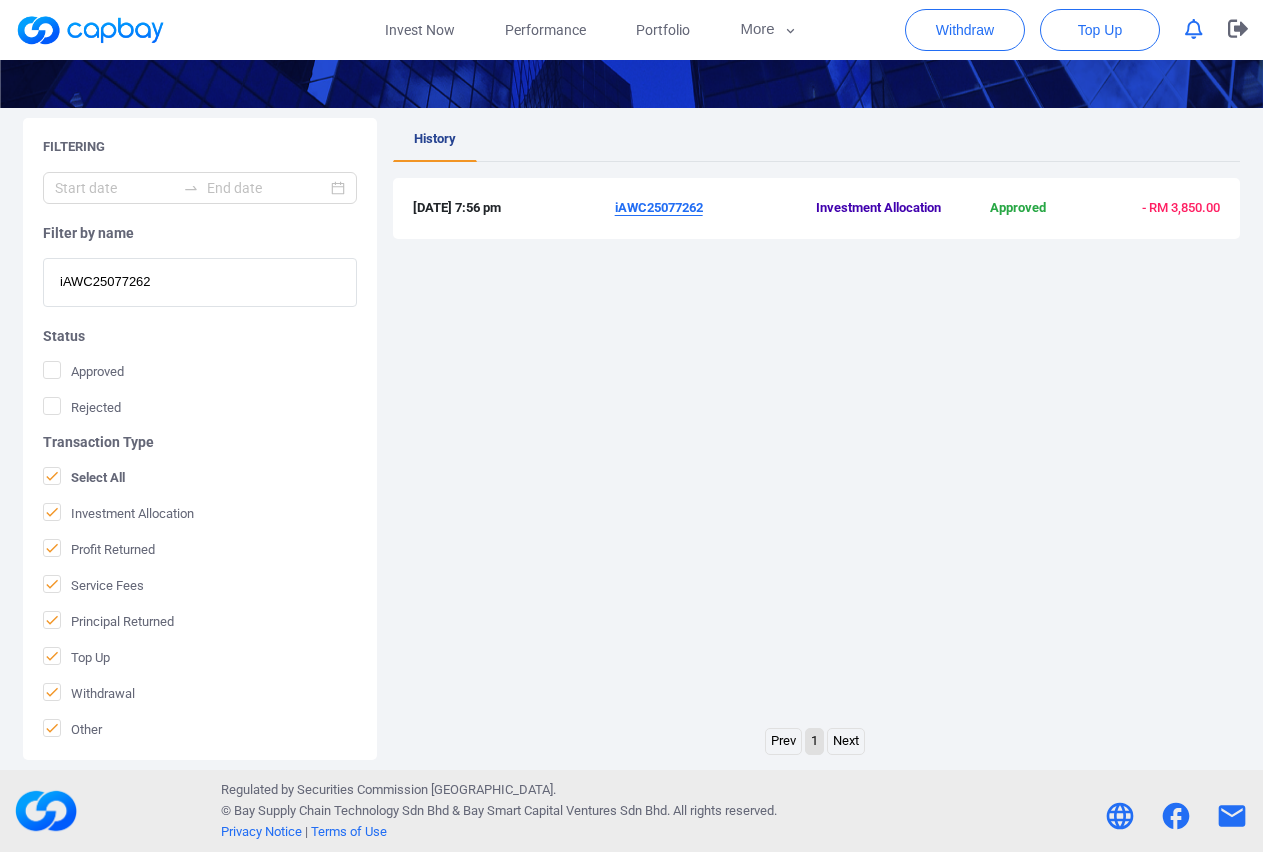 type on "iAWC25077262" 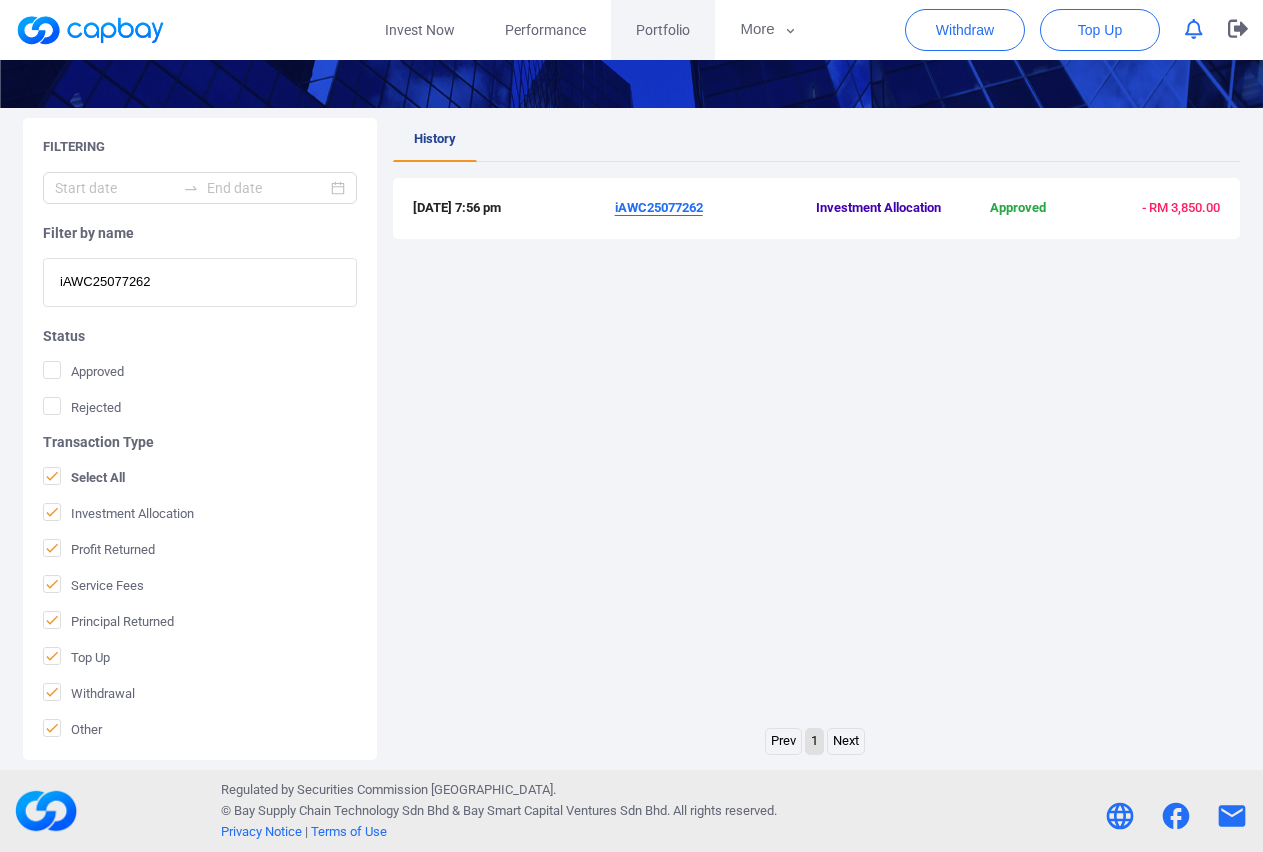 click on "Portfolio" at bounding box center [663, 30] 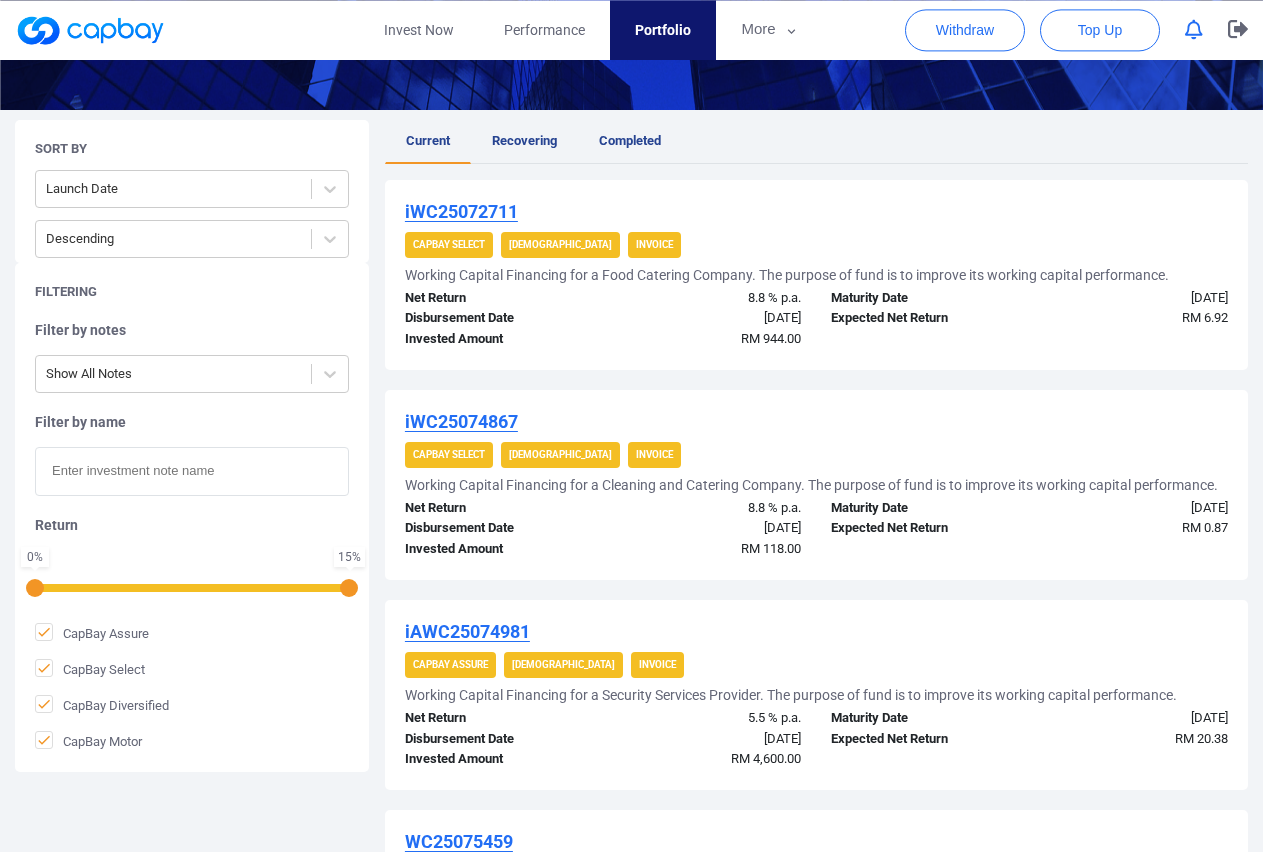 scroll, scrollTop: 510, scrollLeft: 0, axis: vertical 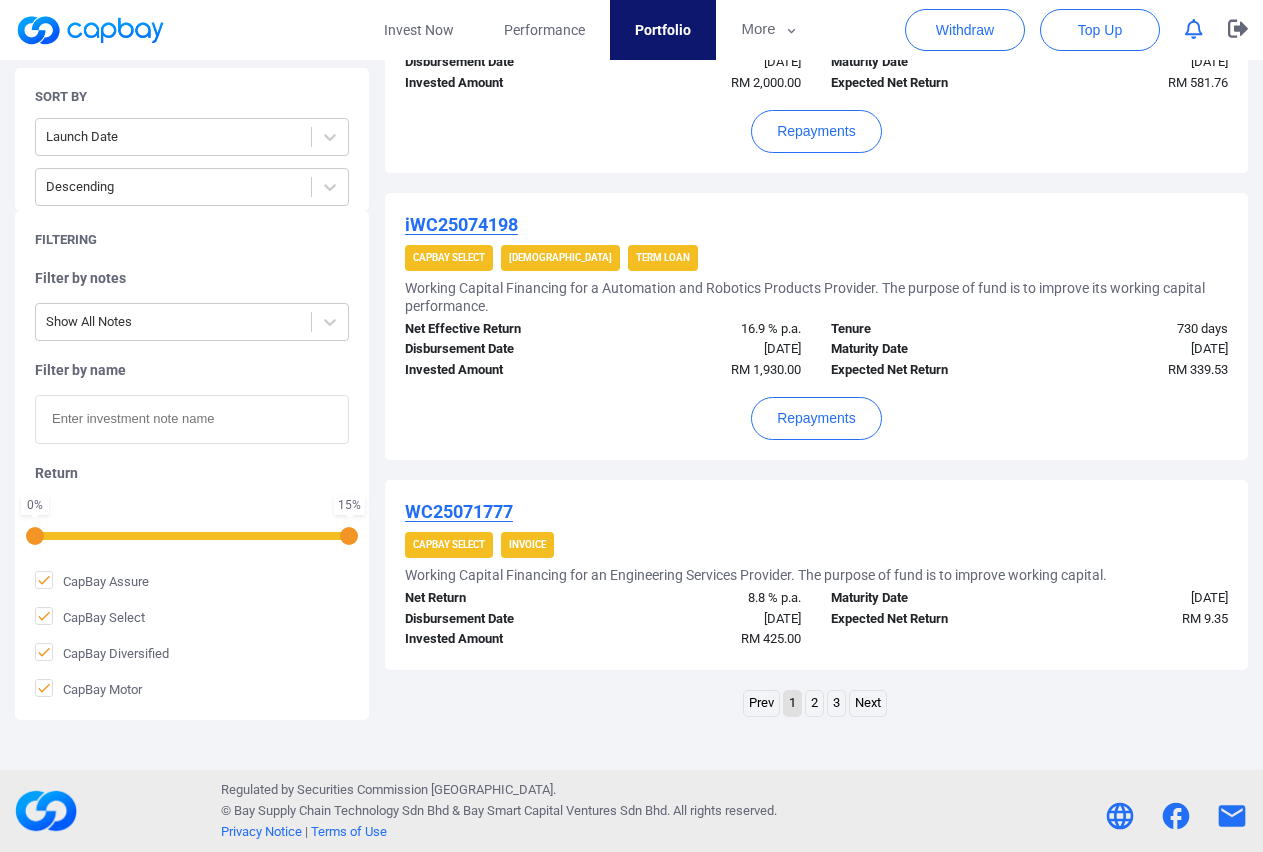 click on "Next" at bounding box center [868, 703] 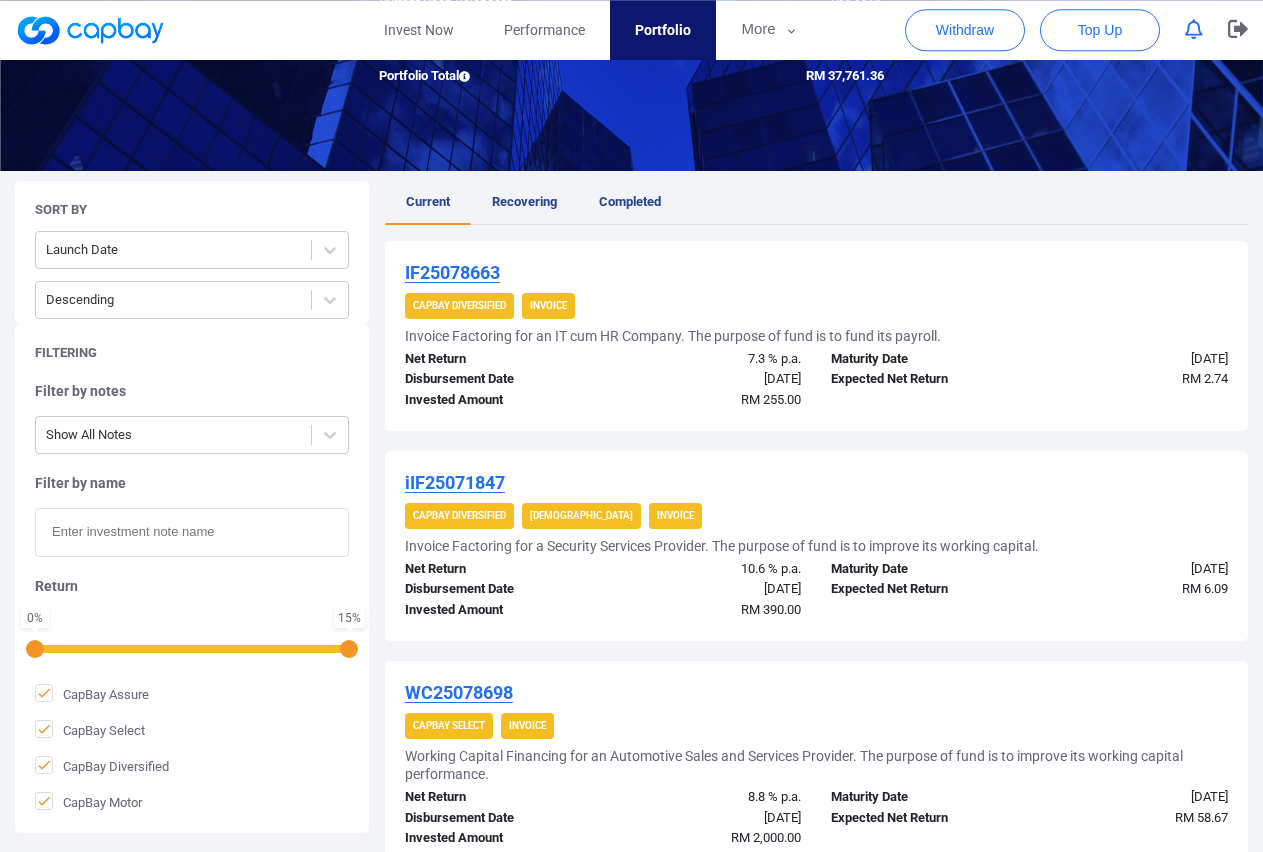 scroll, scrollTop: 259, scrollLeft: 0, axis: vertical 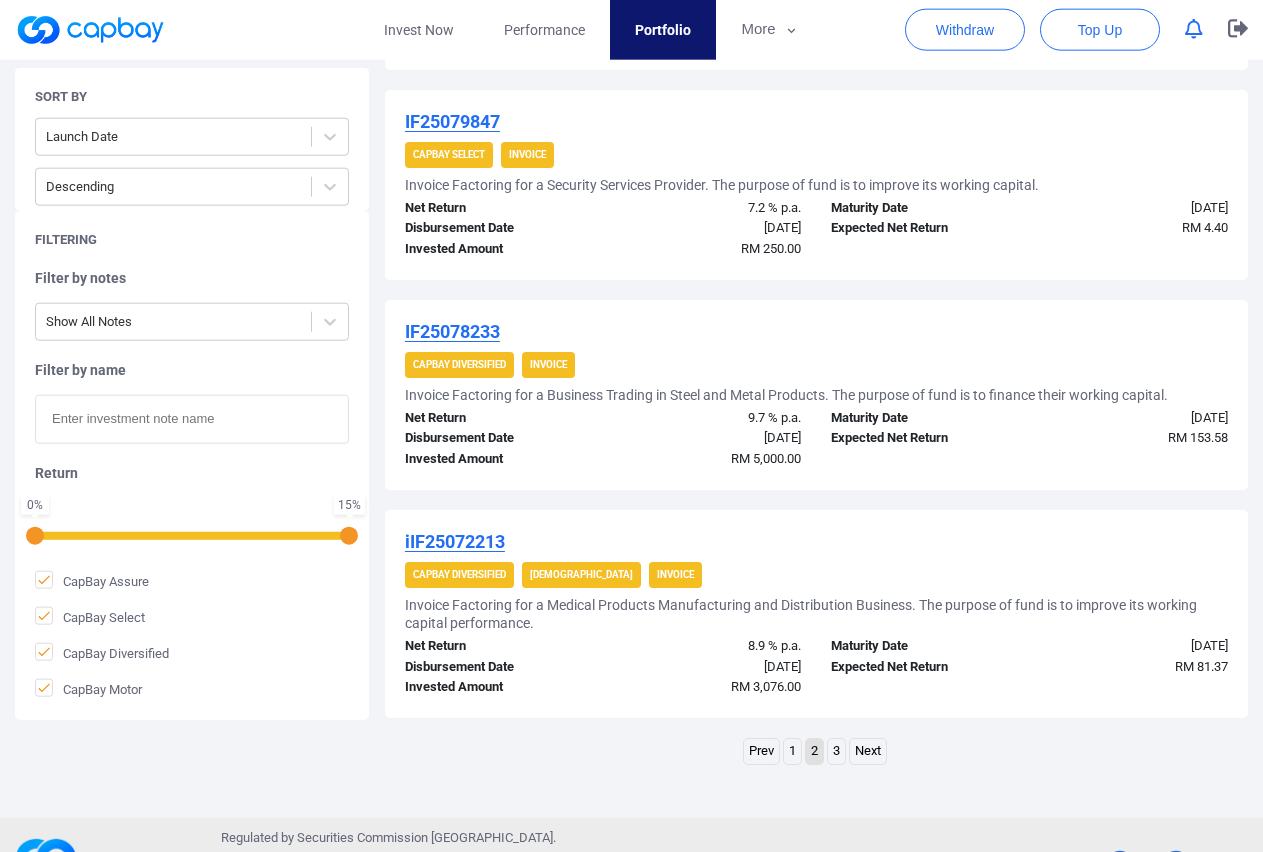 click on "Next" at bounding box center [868, 751] 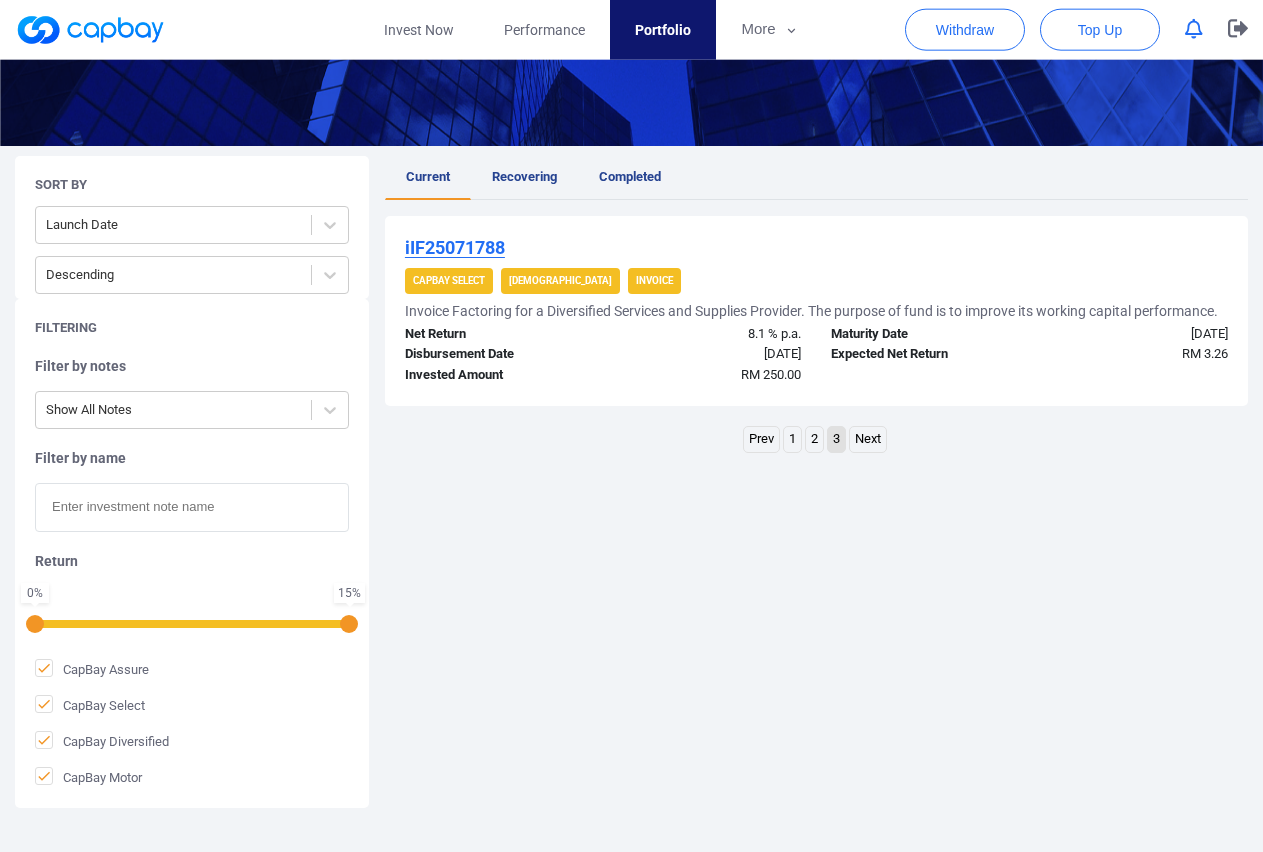 click at bounding box center (192, 507) 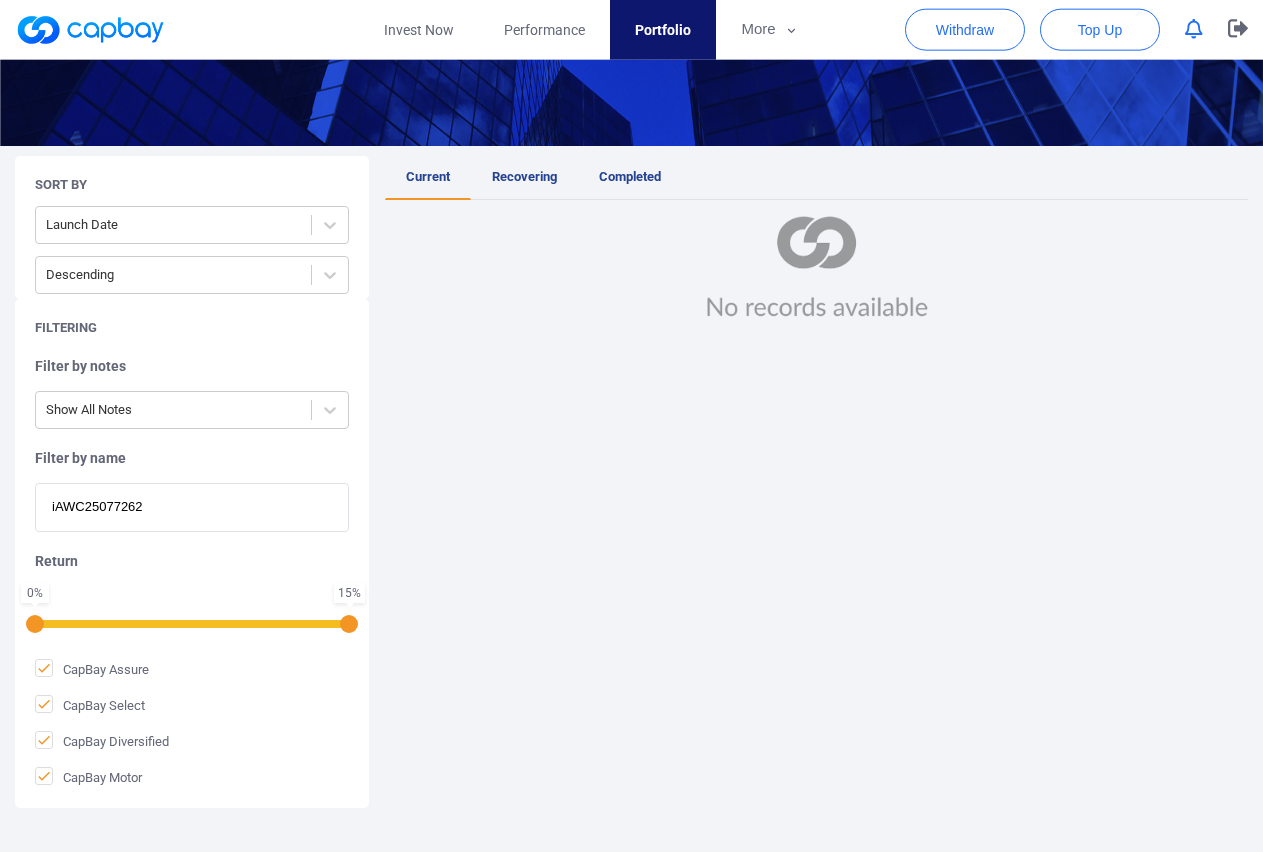 type on "iAWC25077262" 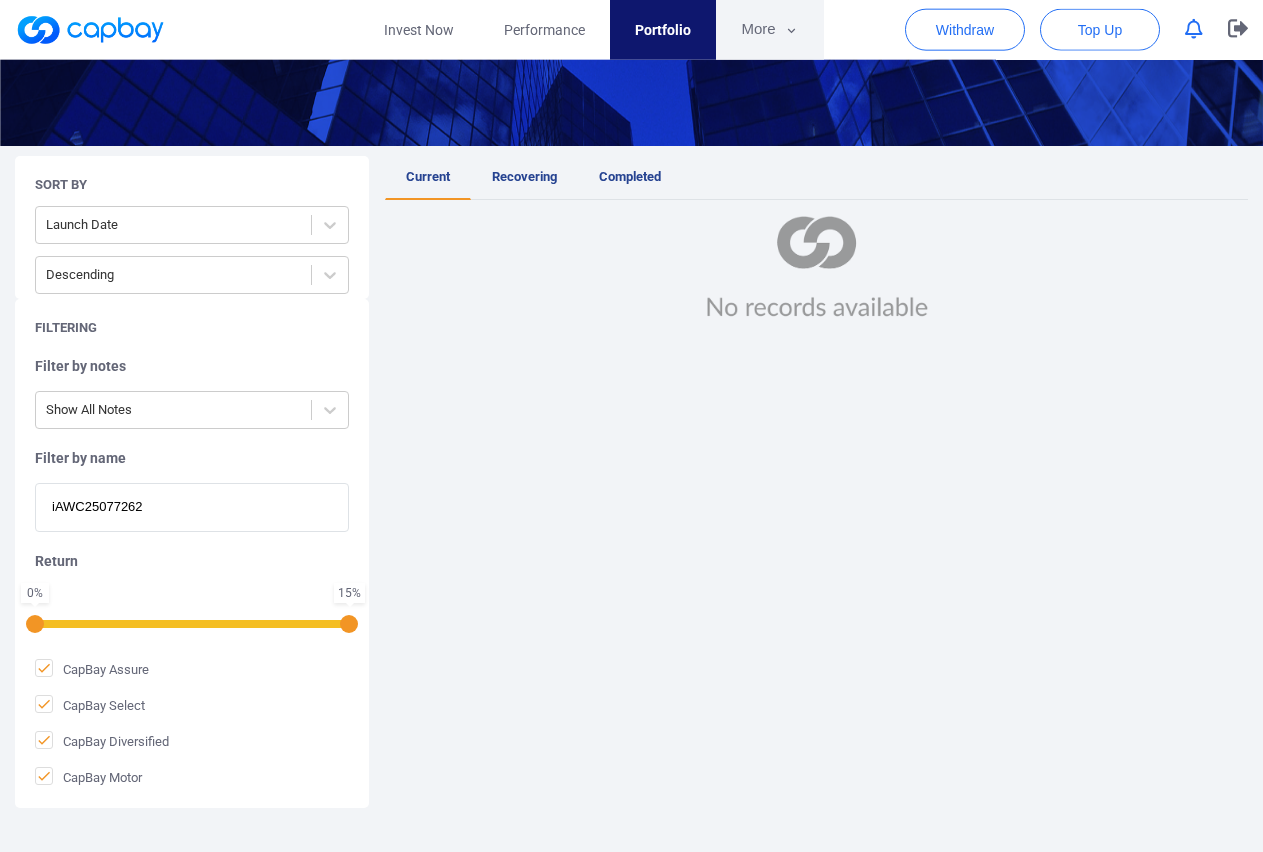 click 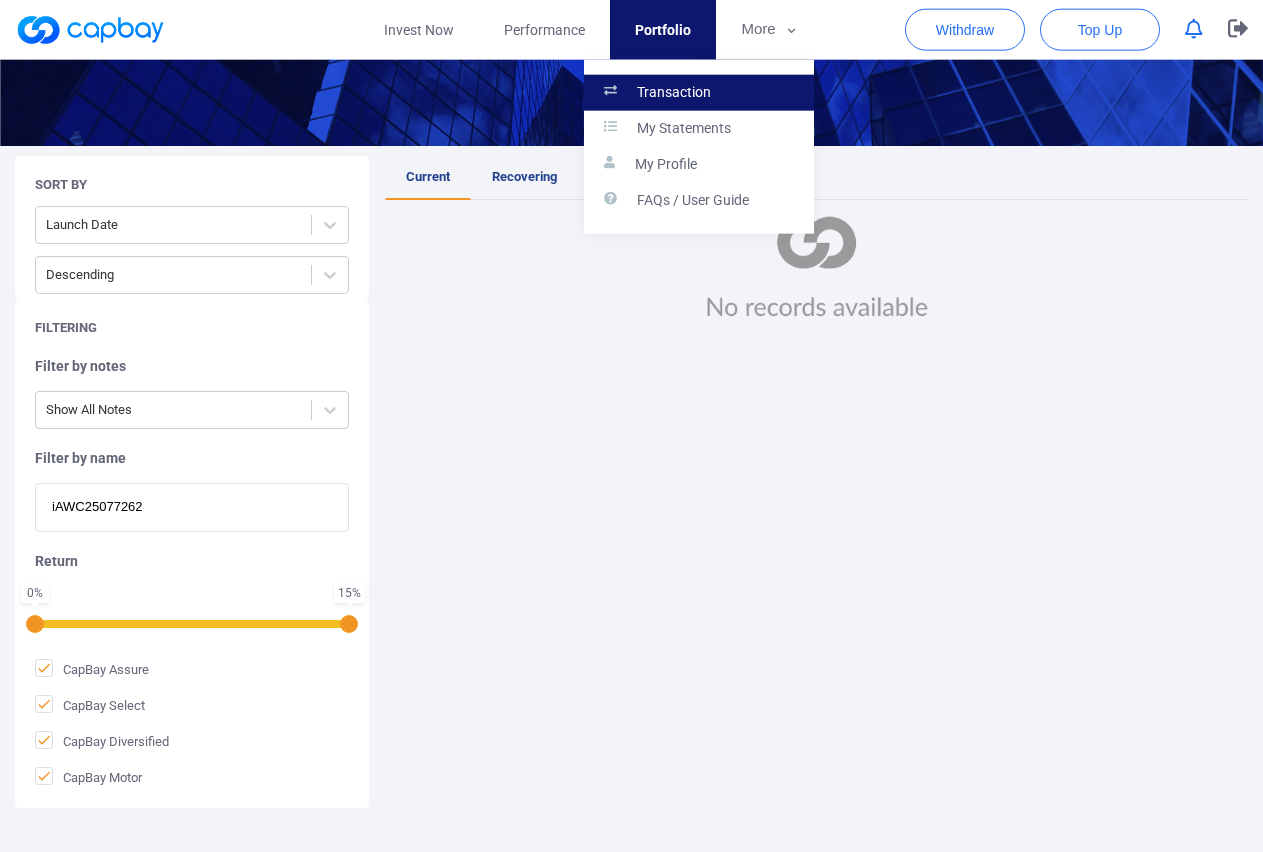 click on "Transaction" at bounding box center [674, 93] 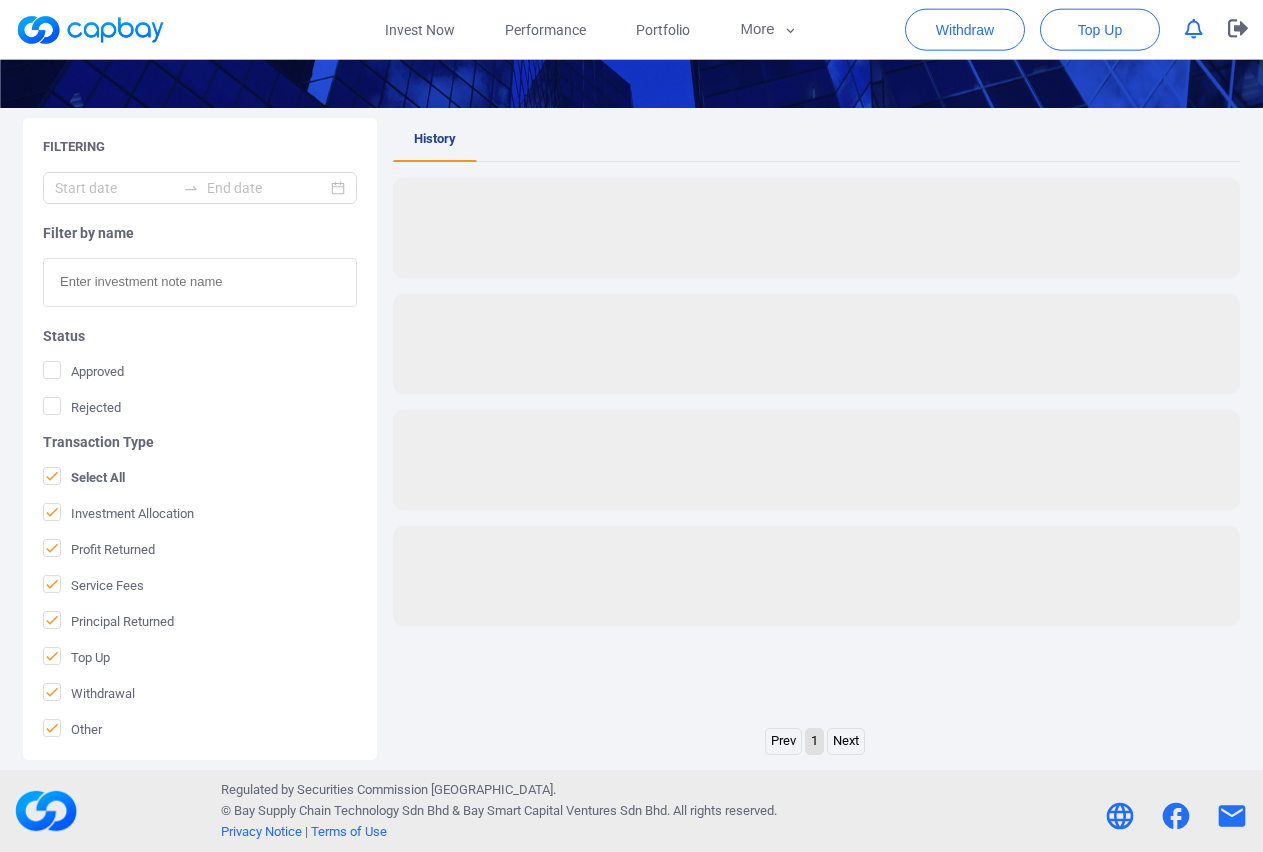 scroll, scrollTop: 0, scrollLeft: 0, axis: both 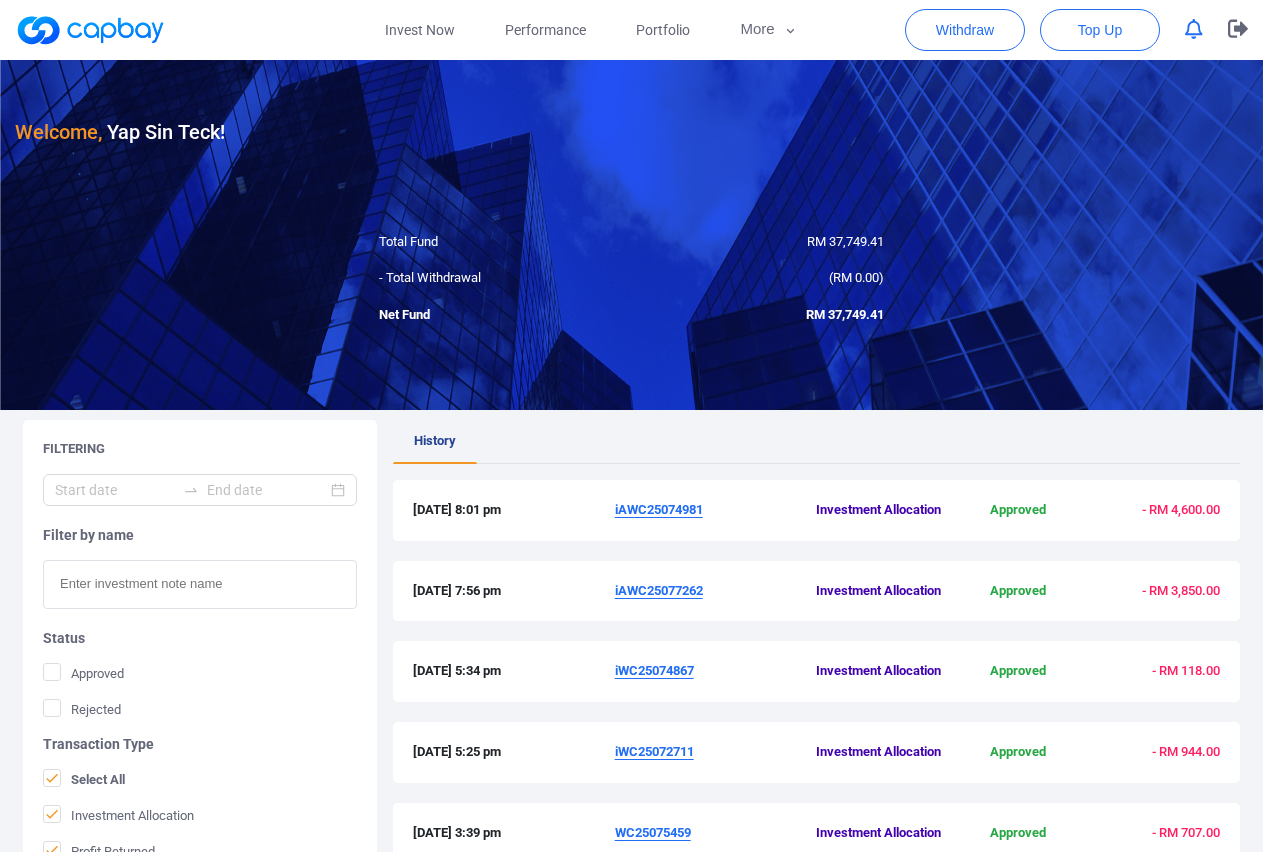 drag, startPoint x: 600, startPoint y: 585, endPoint x: 964, endPoint y: 588, distance: 364.01236 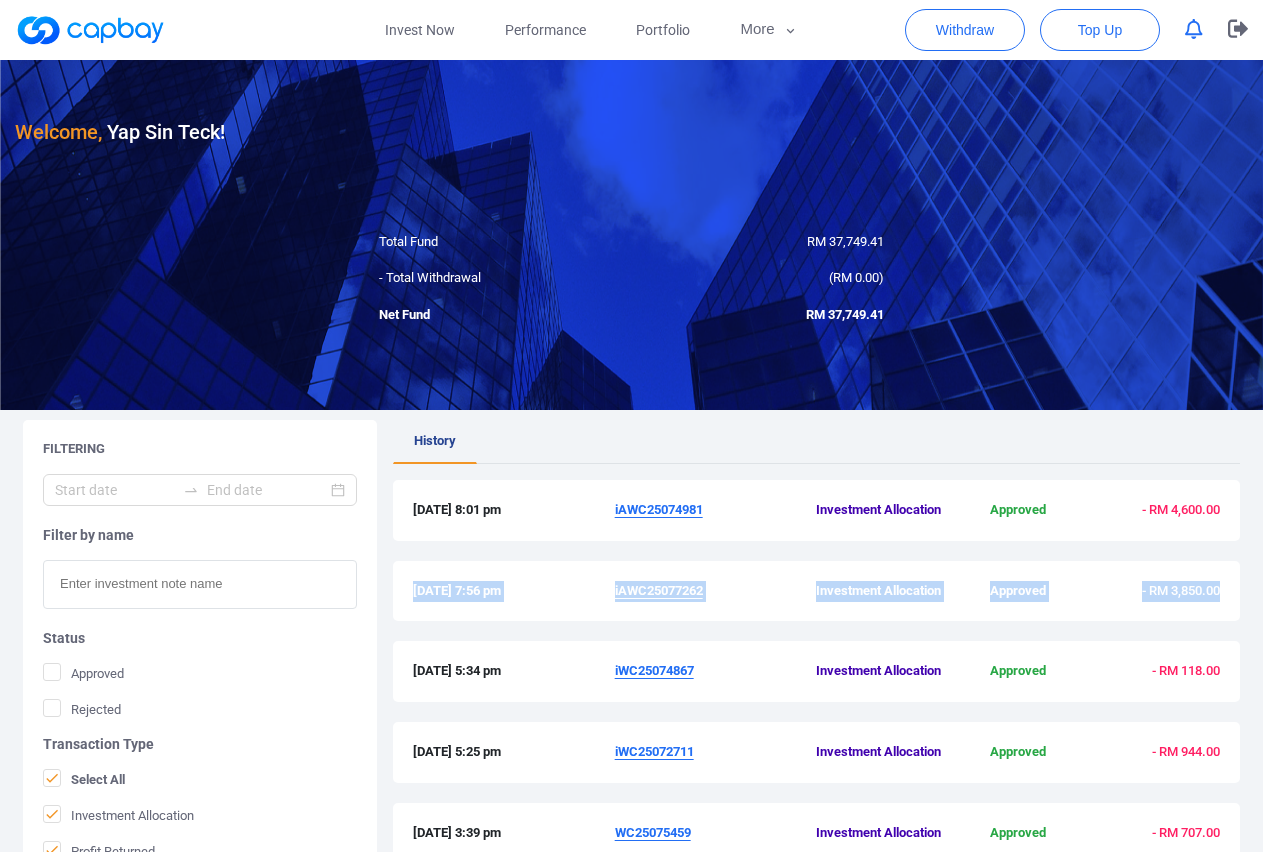 drag, startPoint x: 403, startPoint y: 593, endPoint x: 1232, endPoint y: 596, distance: 829.00543 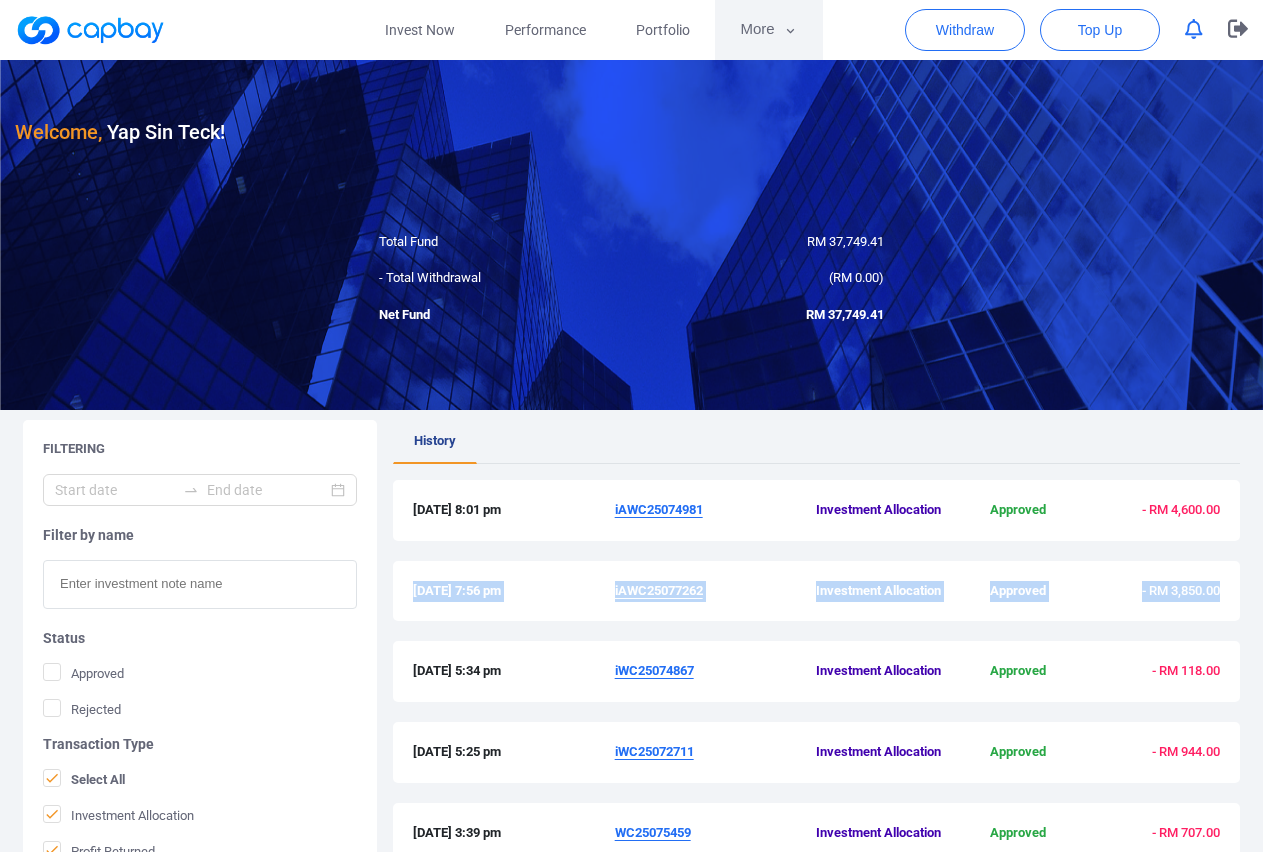 click 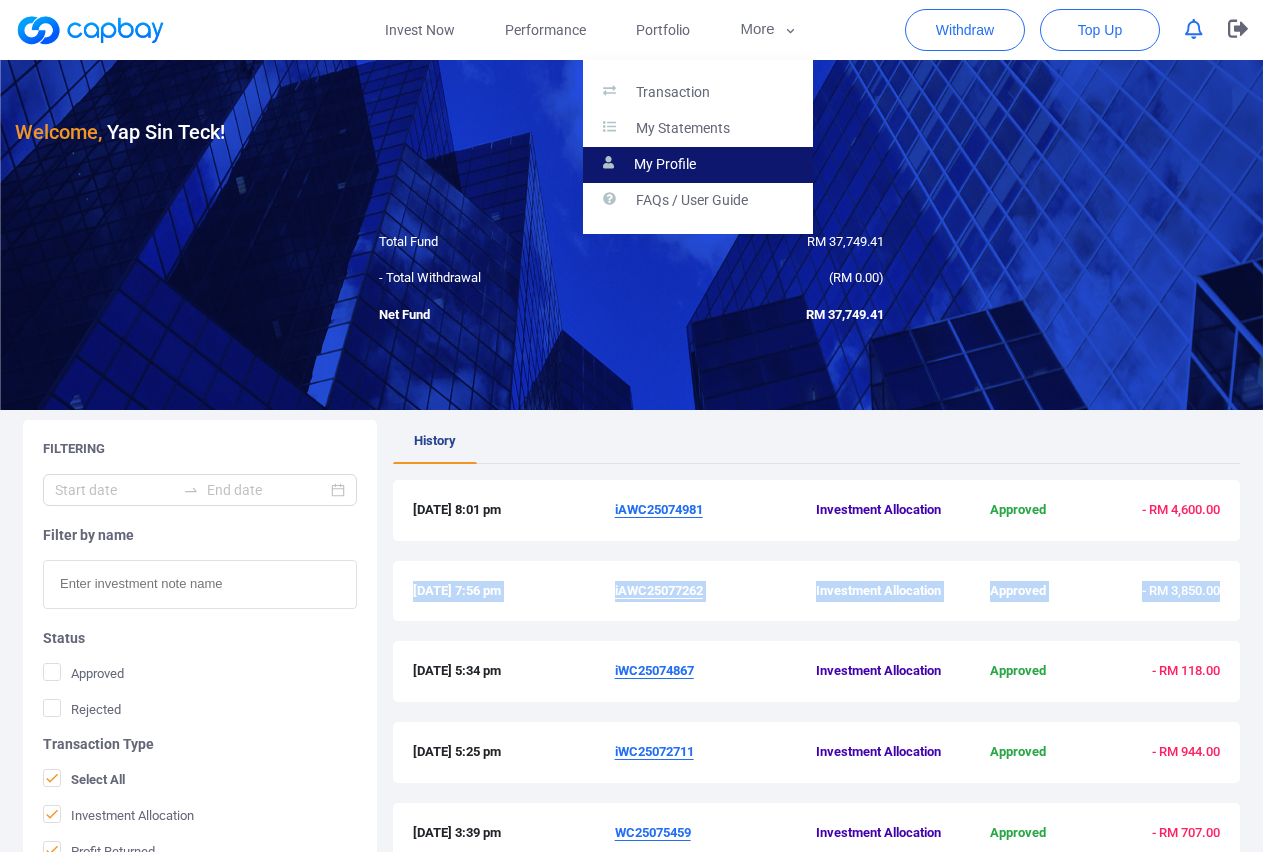 click on "My Profile" at bounding box center [665, 165] 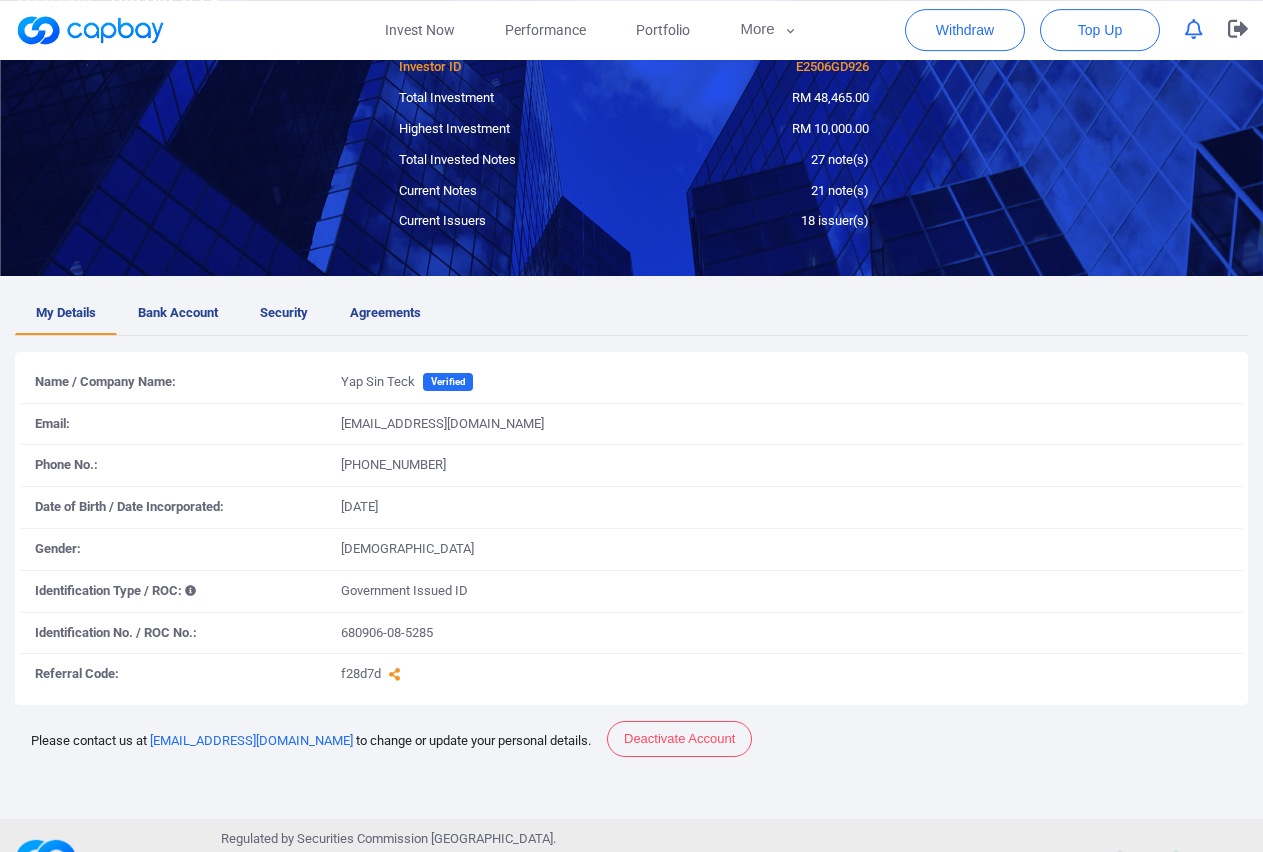 scroll, scrollTop: 81, scrollLeft: 0, axis: vertical 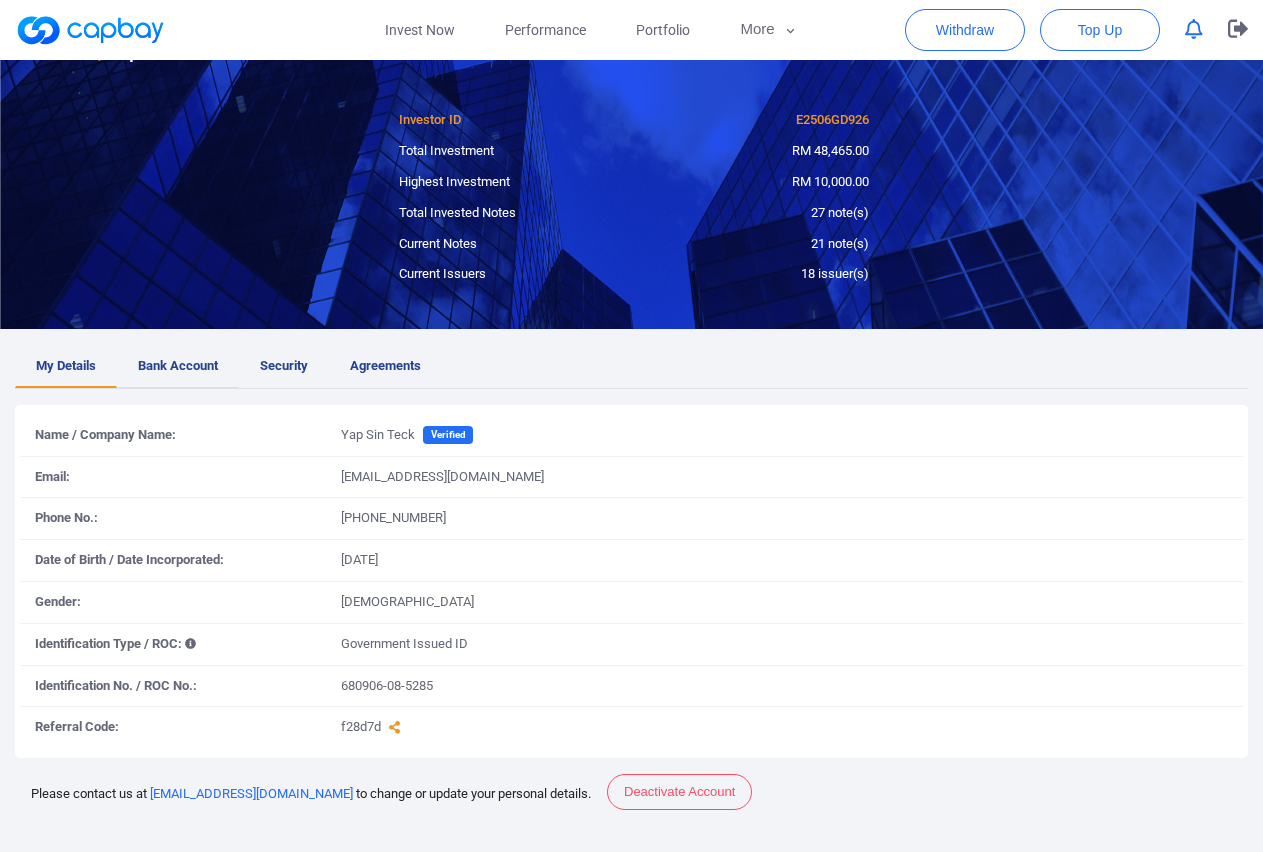 click on "Bank Account" at bounding box center (178, 366) 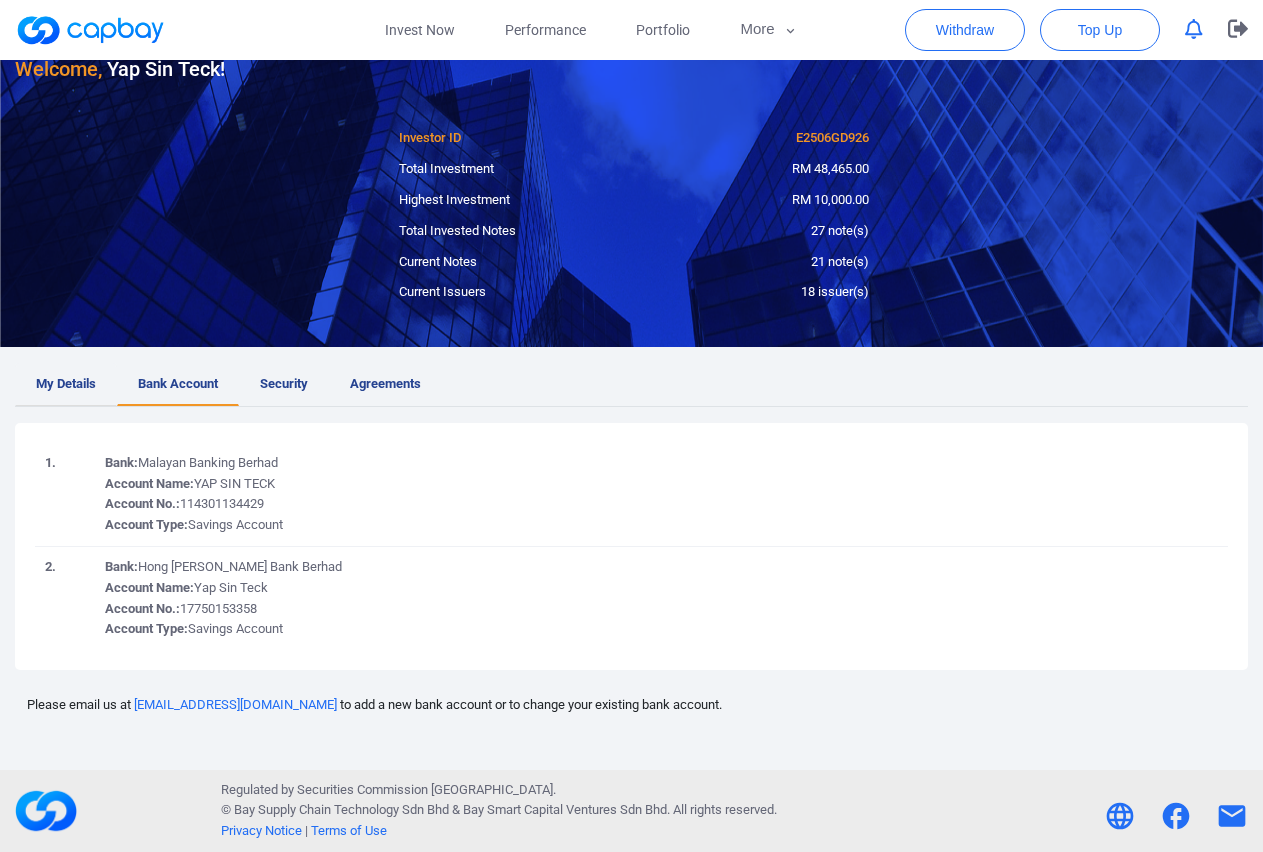 click on "My Details" at bounding box center (66, 384) 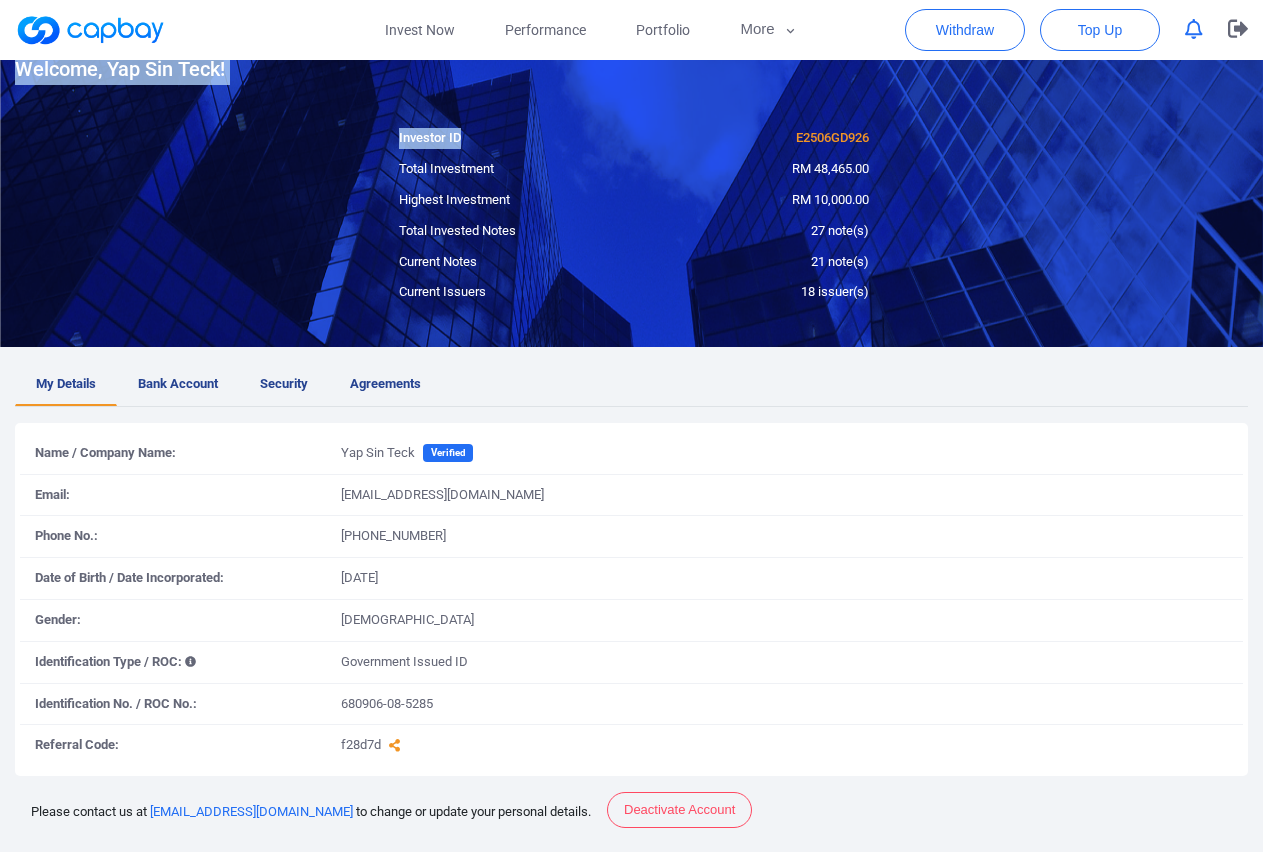 drag, startPoint x: 383, startPoint y: 131, endPoint x: 464, endPoint y: 141, distance: 81.61495 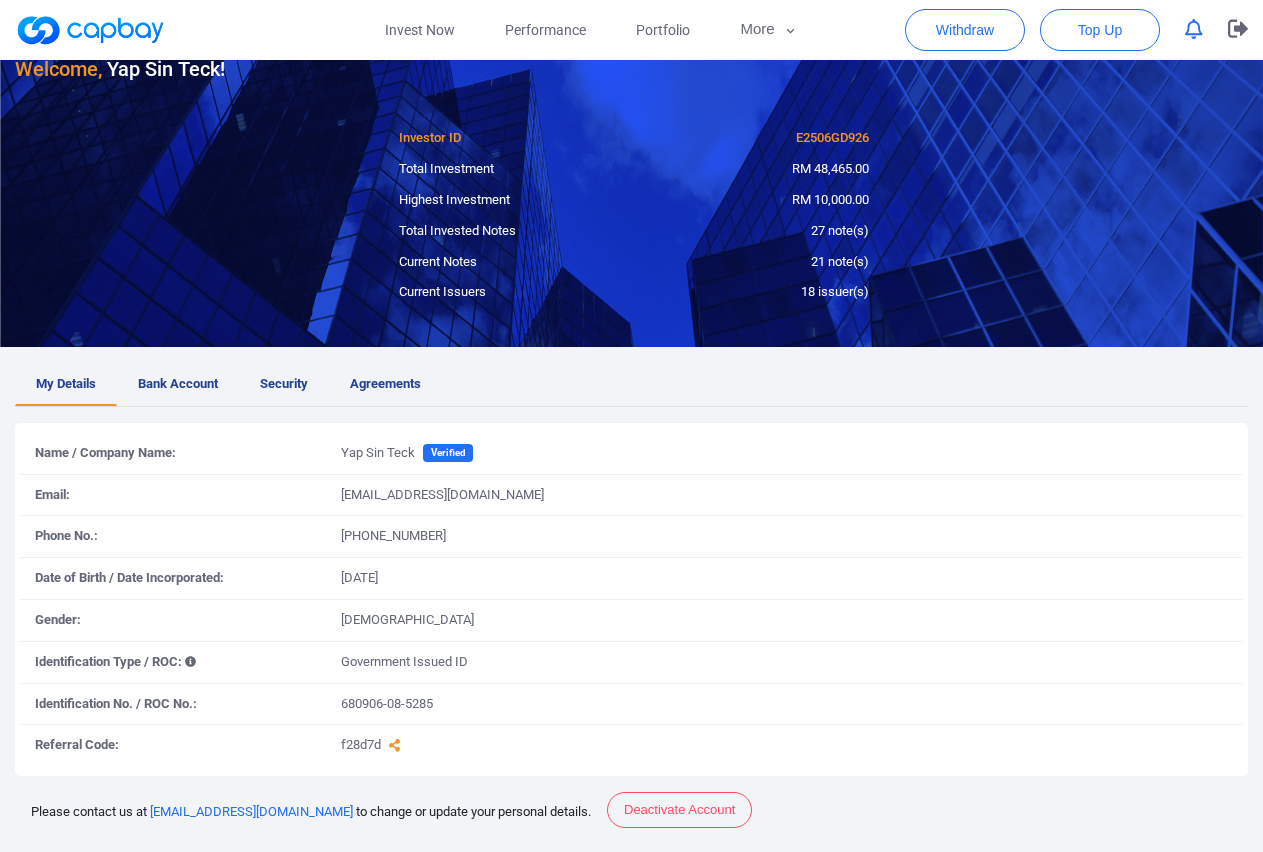 click on "E2506GD926" at bounding box center [759, 138] 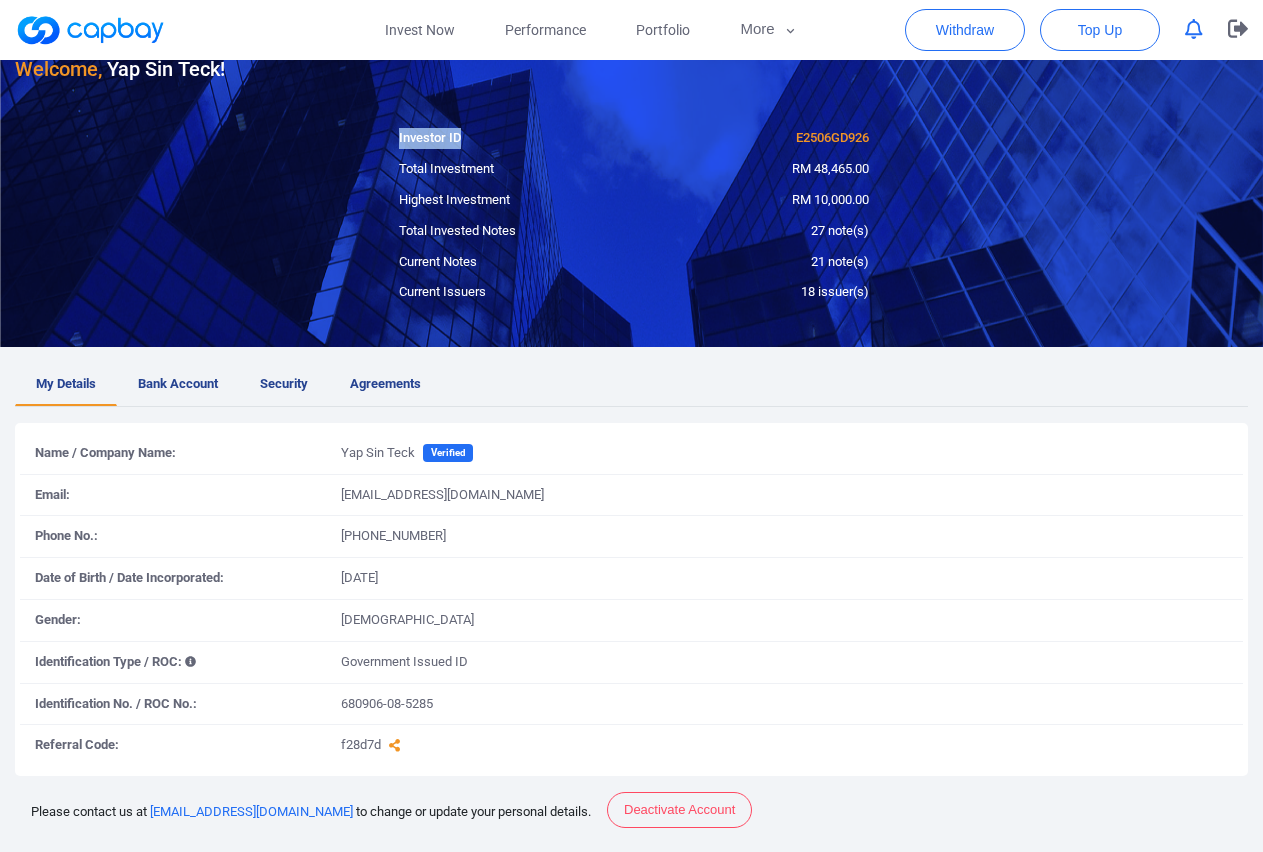 drag, startPoint x: 396, startPoint y: 137, endPoint x: 472, endPoint y: 137, distance: 76 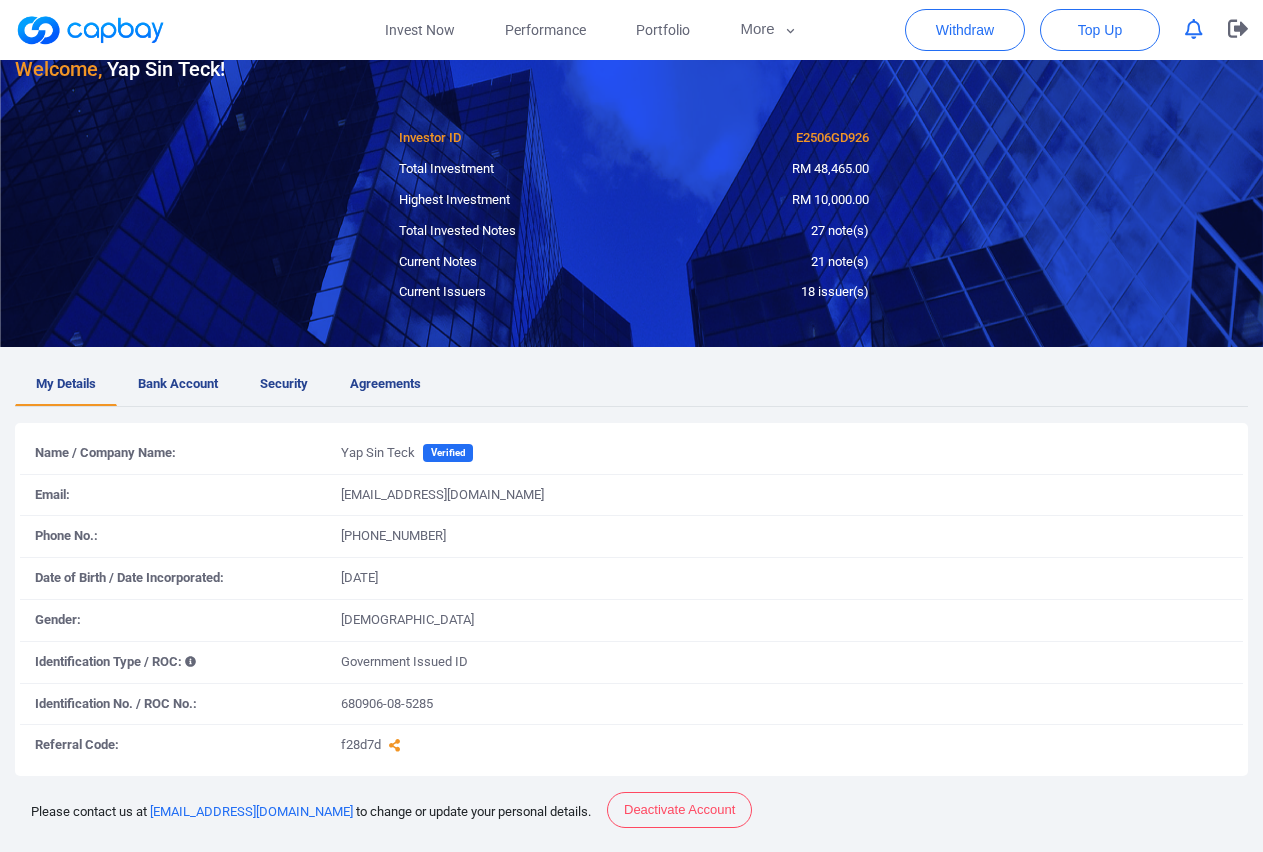 click on "E2506GD926" at bounding box center [759, 138] 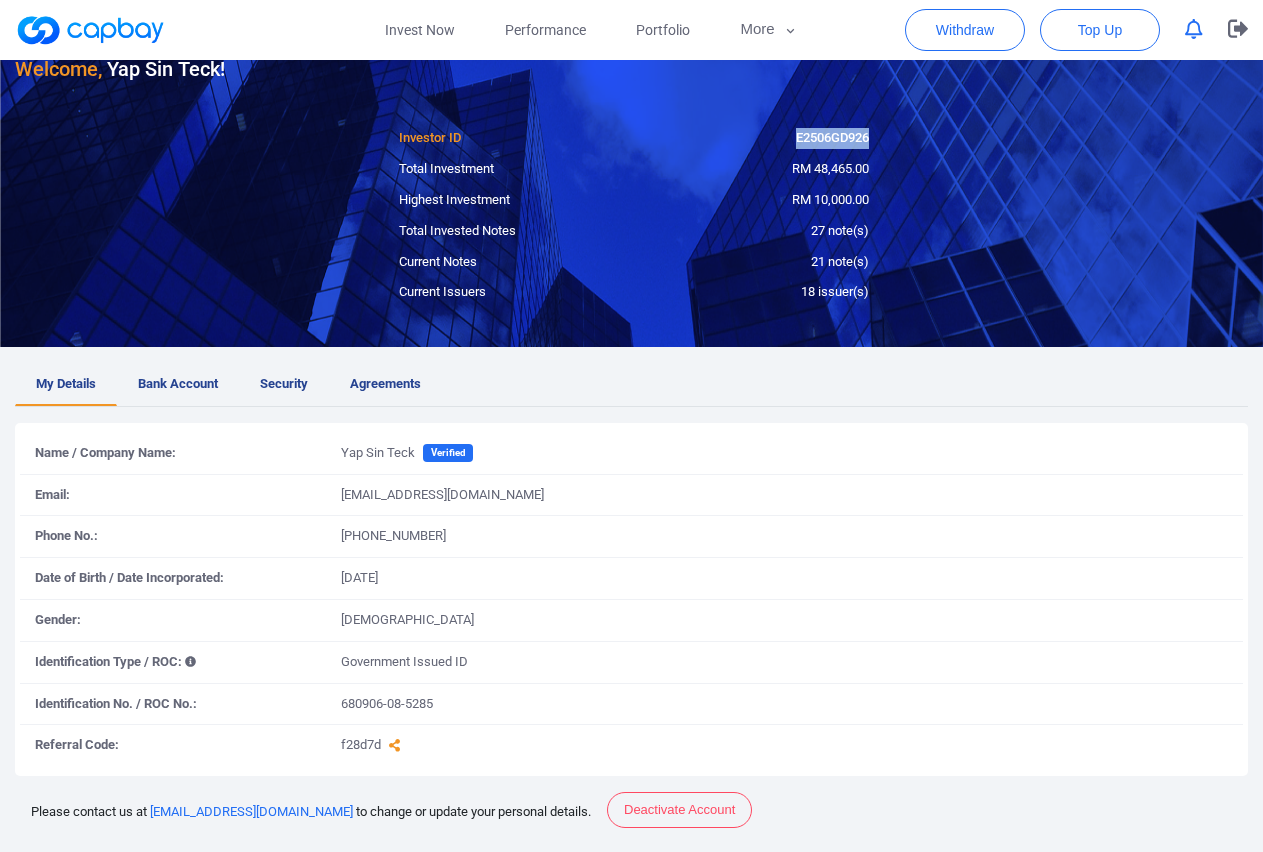 drag, startPoint x: 786, startPoint y: 131, endPoint x: 876, endPoint y: 138, distance: 90.27181 